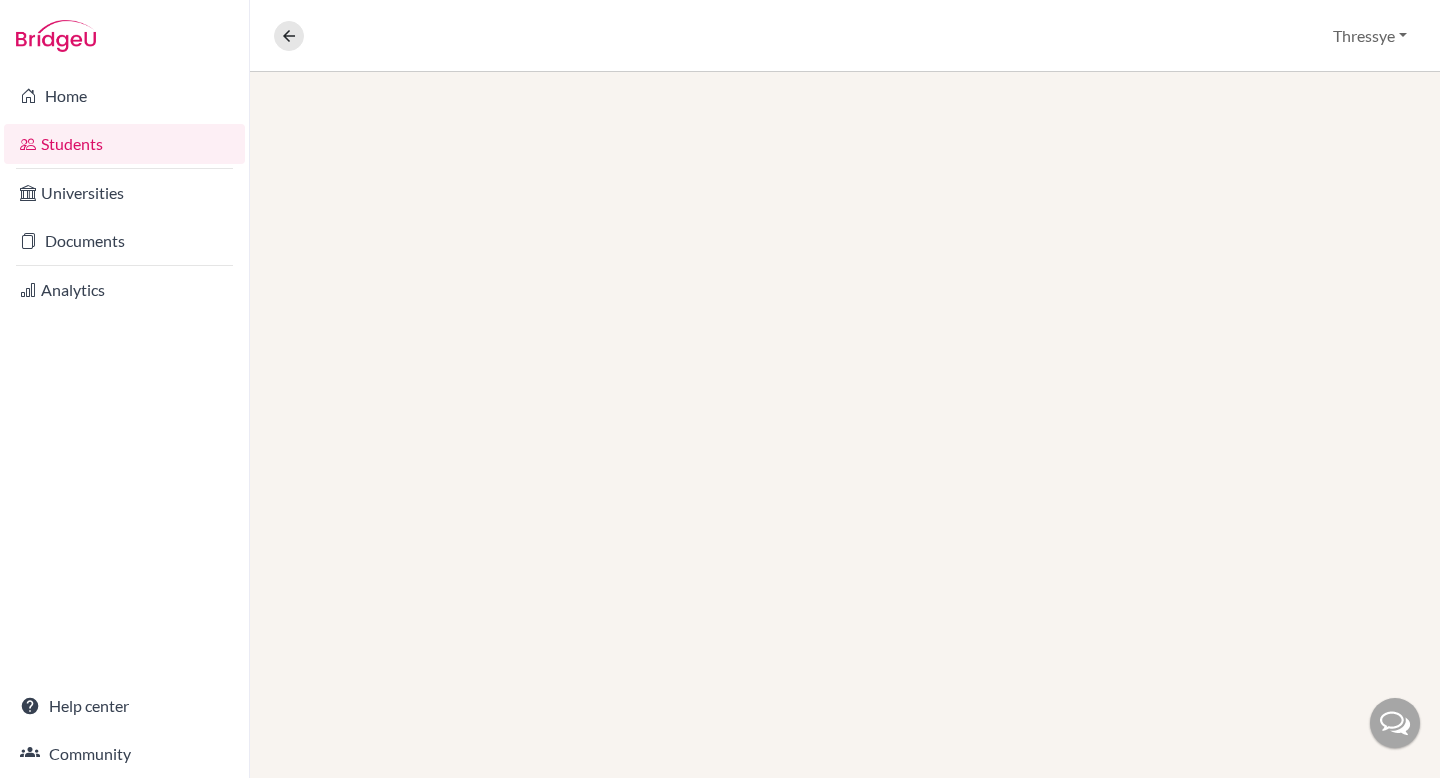 scroll, scrollTop: 0, scrollLeft: 0, axis: both 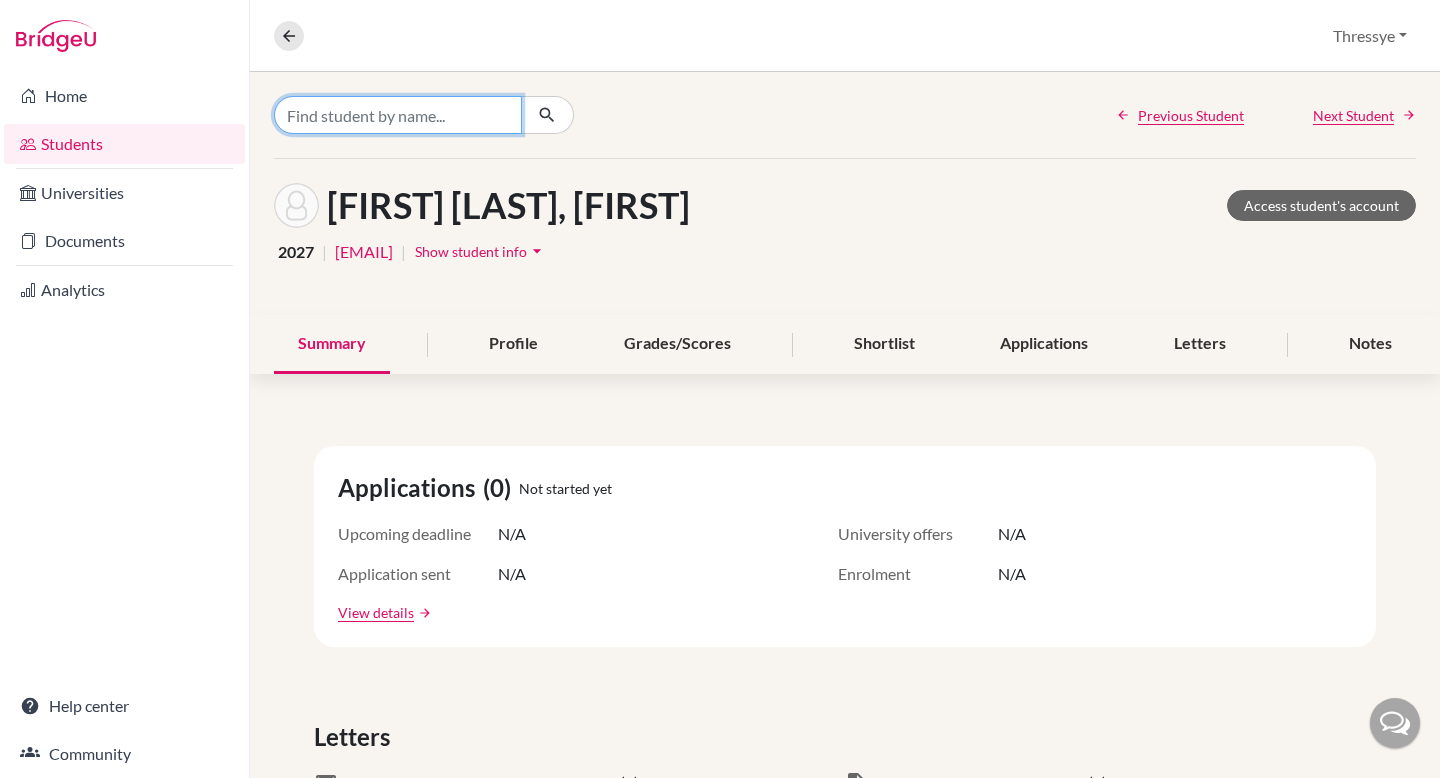 click at bounding box center (398, 115) 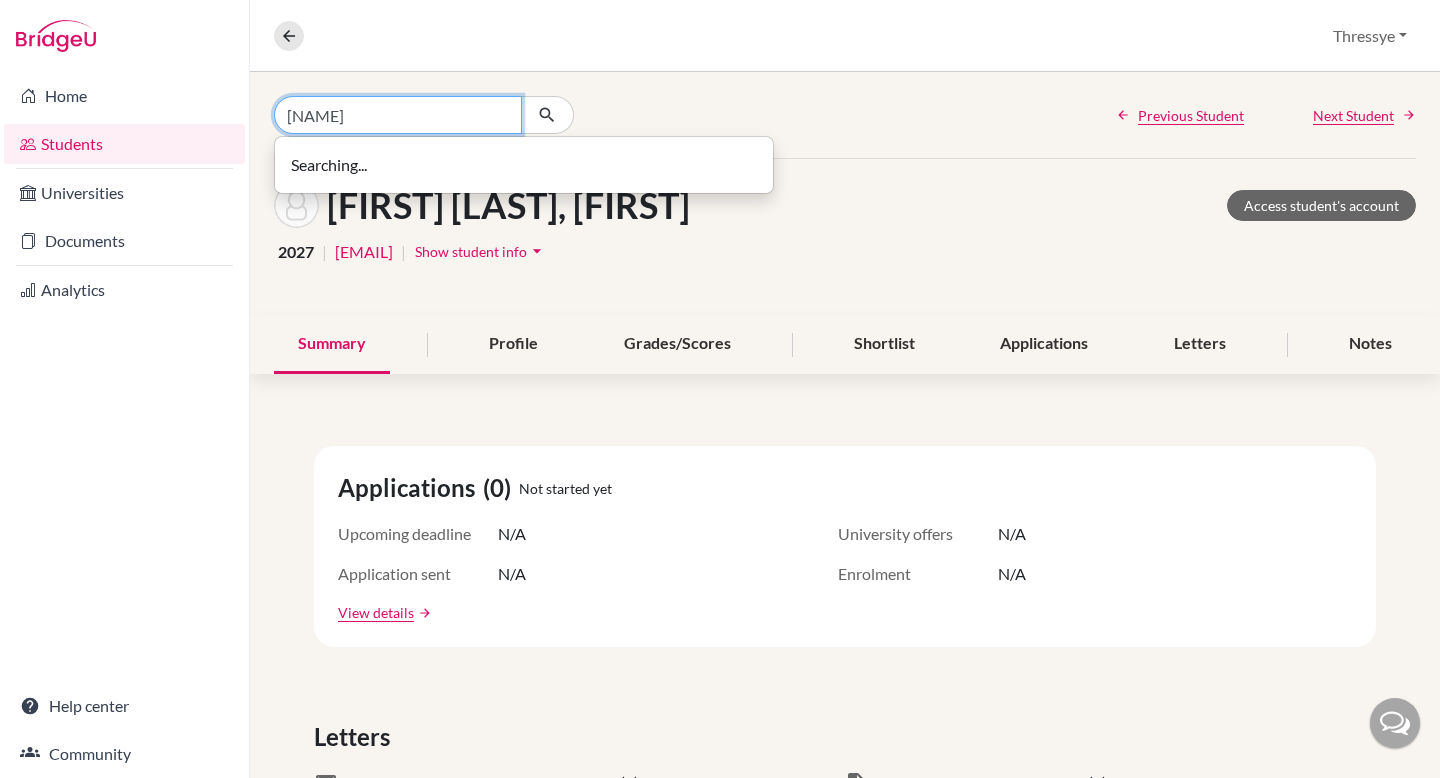 type on "[NAME]" 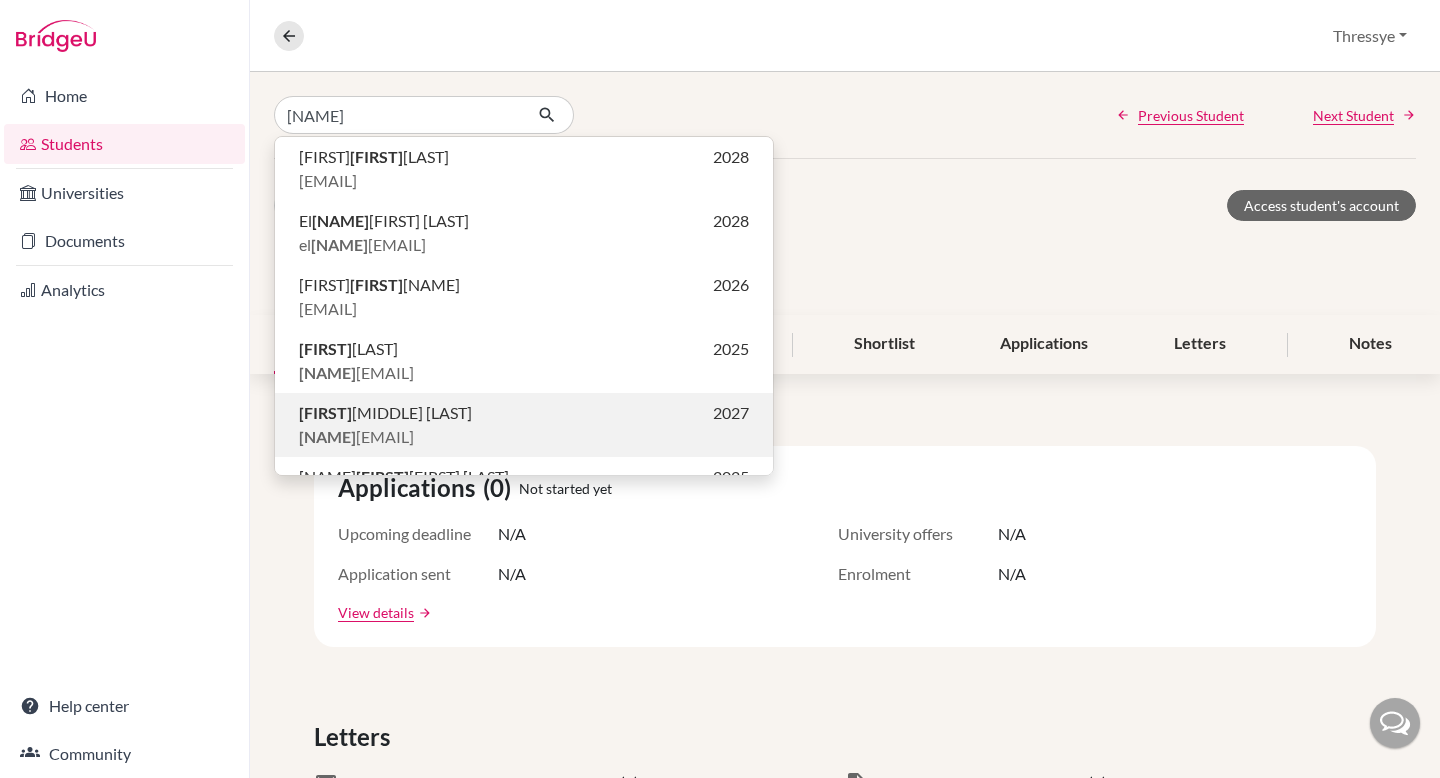 click on "[FIRST] [MIDDLE] [LAST]" at bounding box center (385, 413) 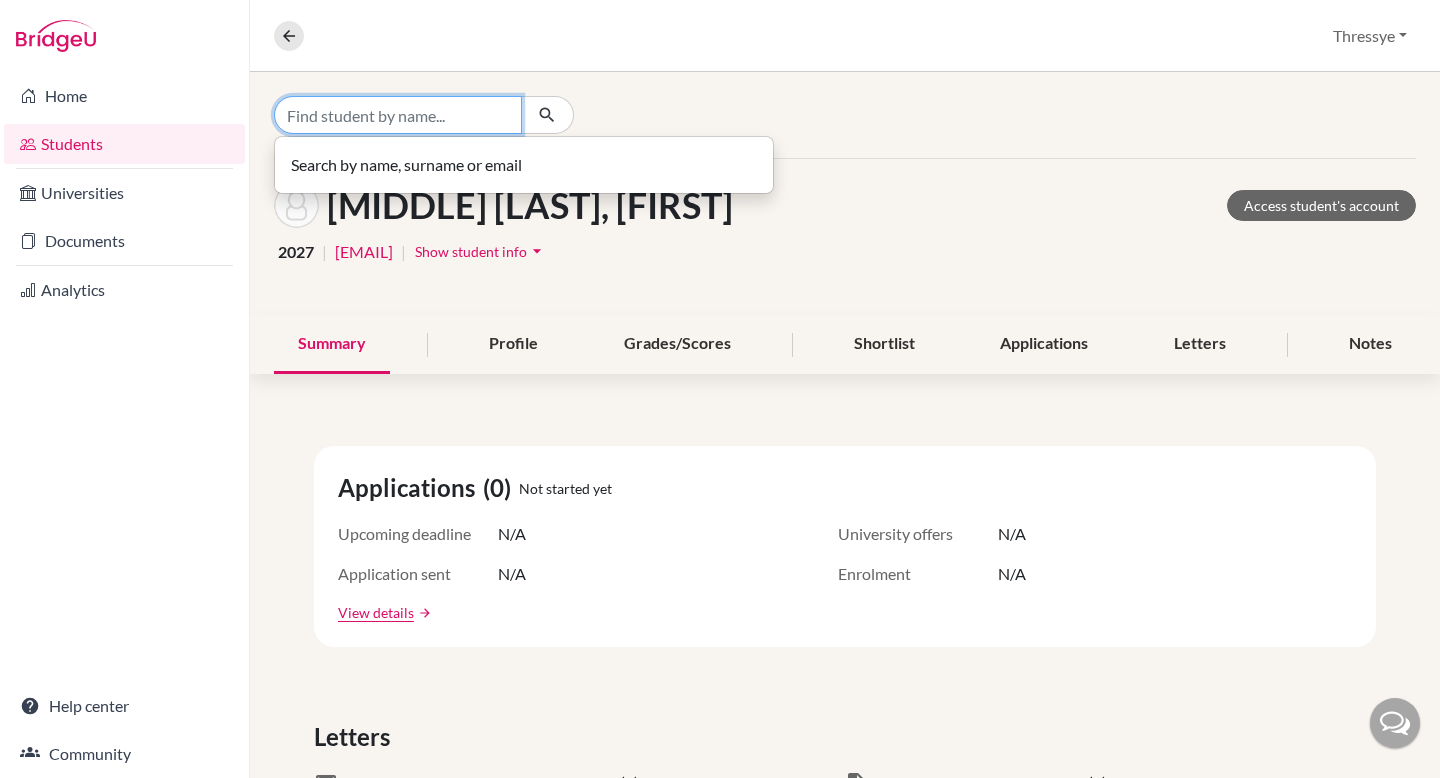 click at bounding box center [398, 115] 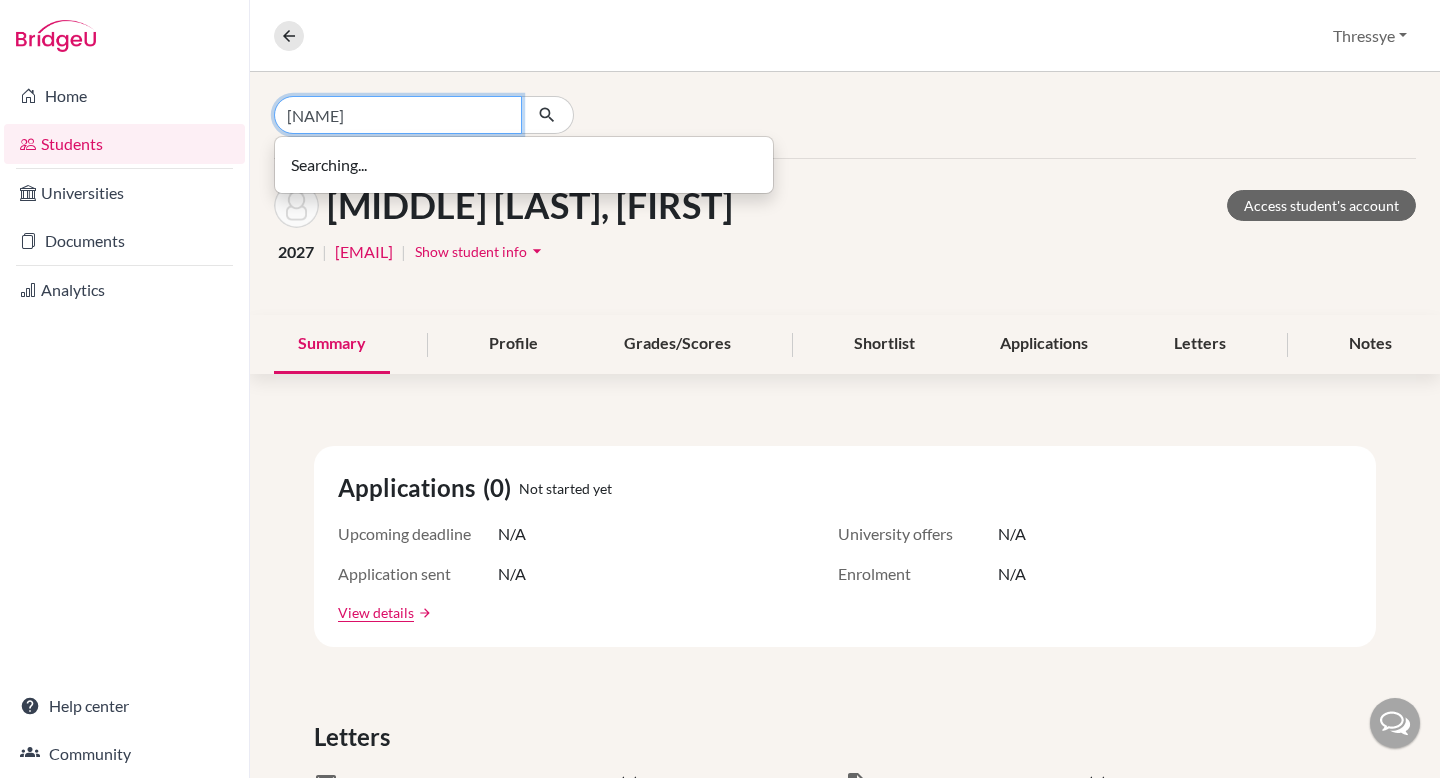 type on "[NAME]" 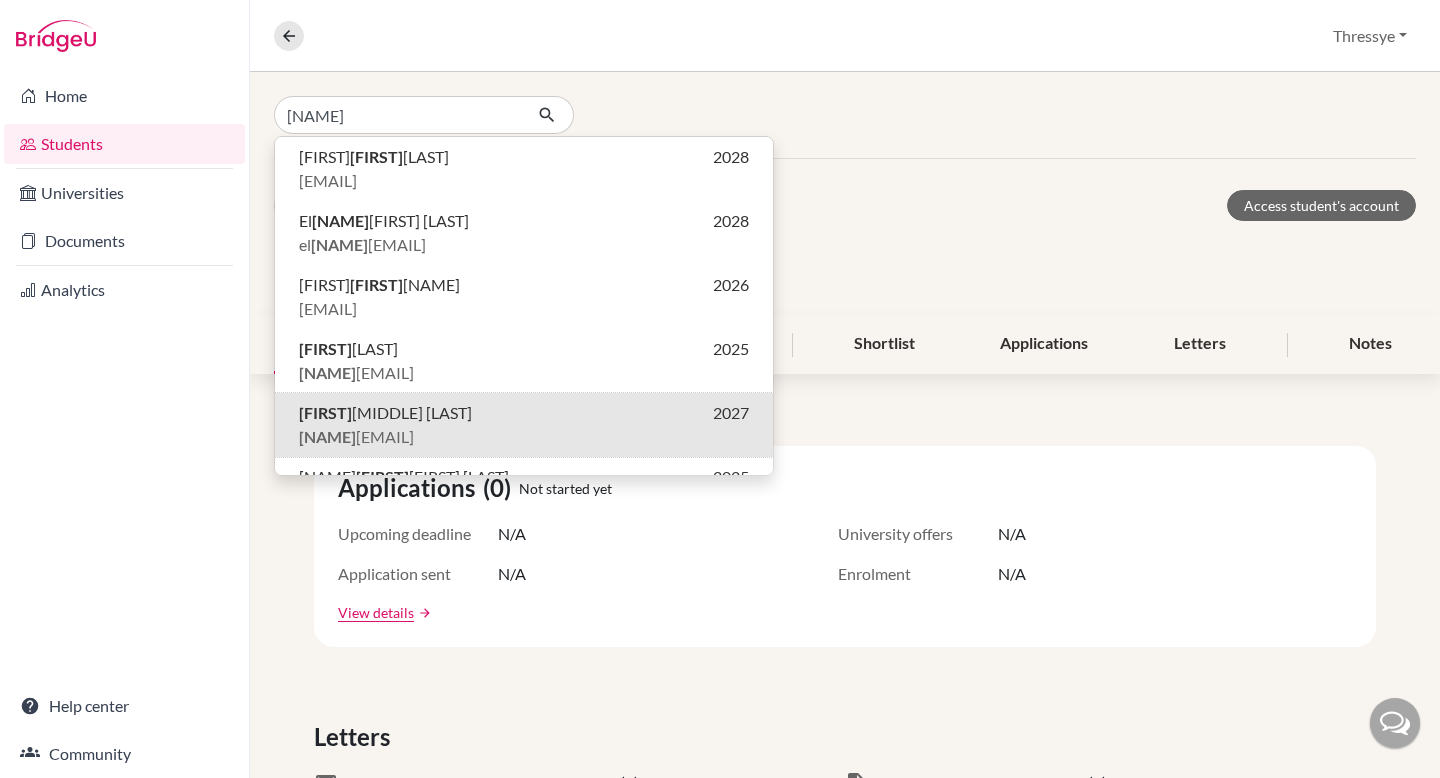 click on "Students" at bounding box center [124, 144] 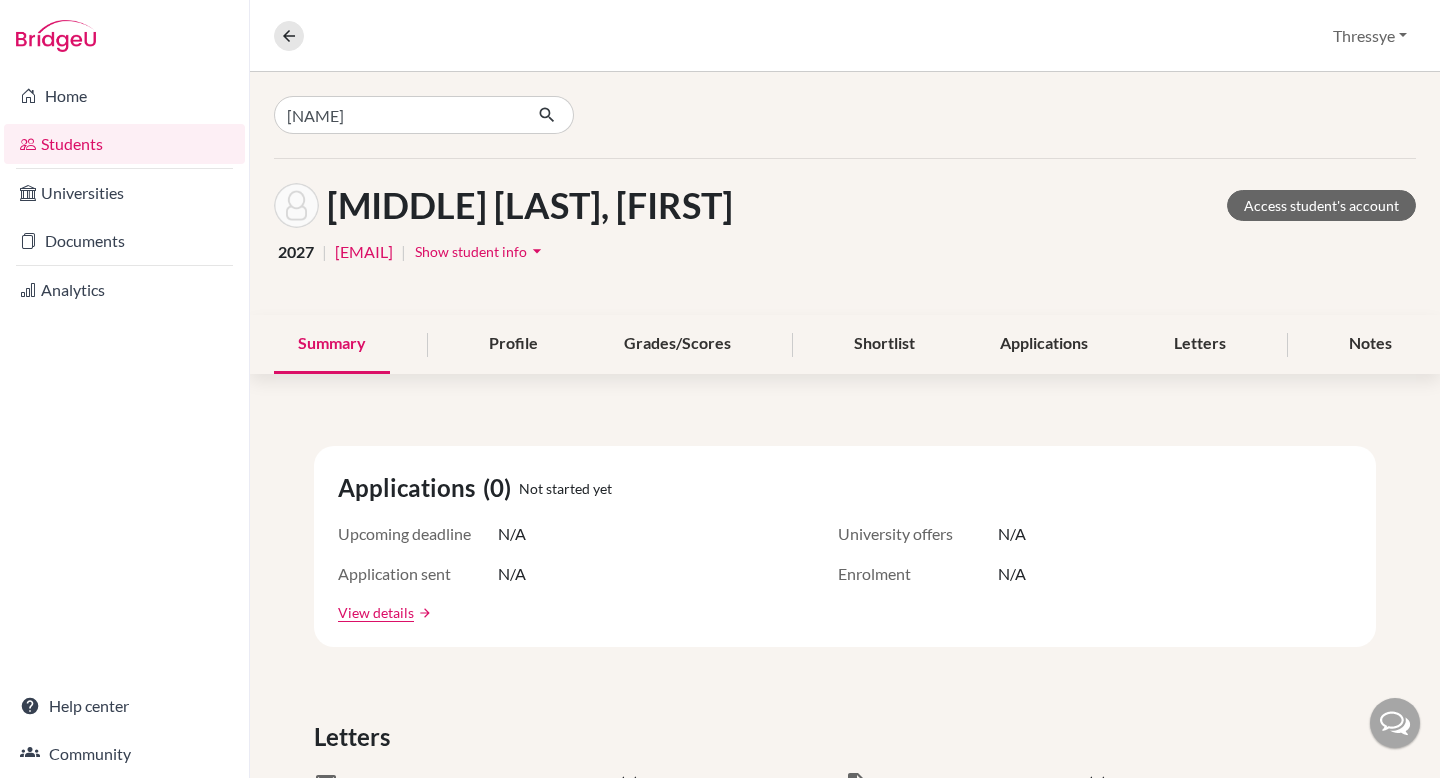 click on "Students" at bounding box center [124, 144] 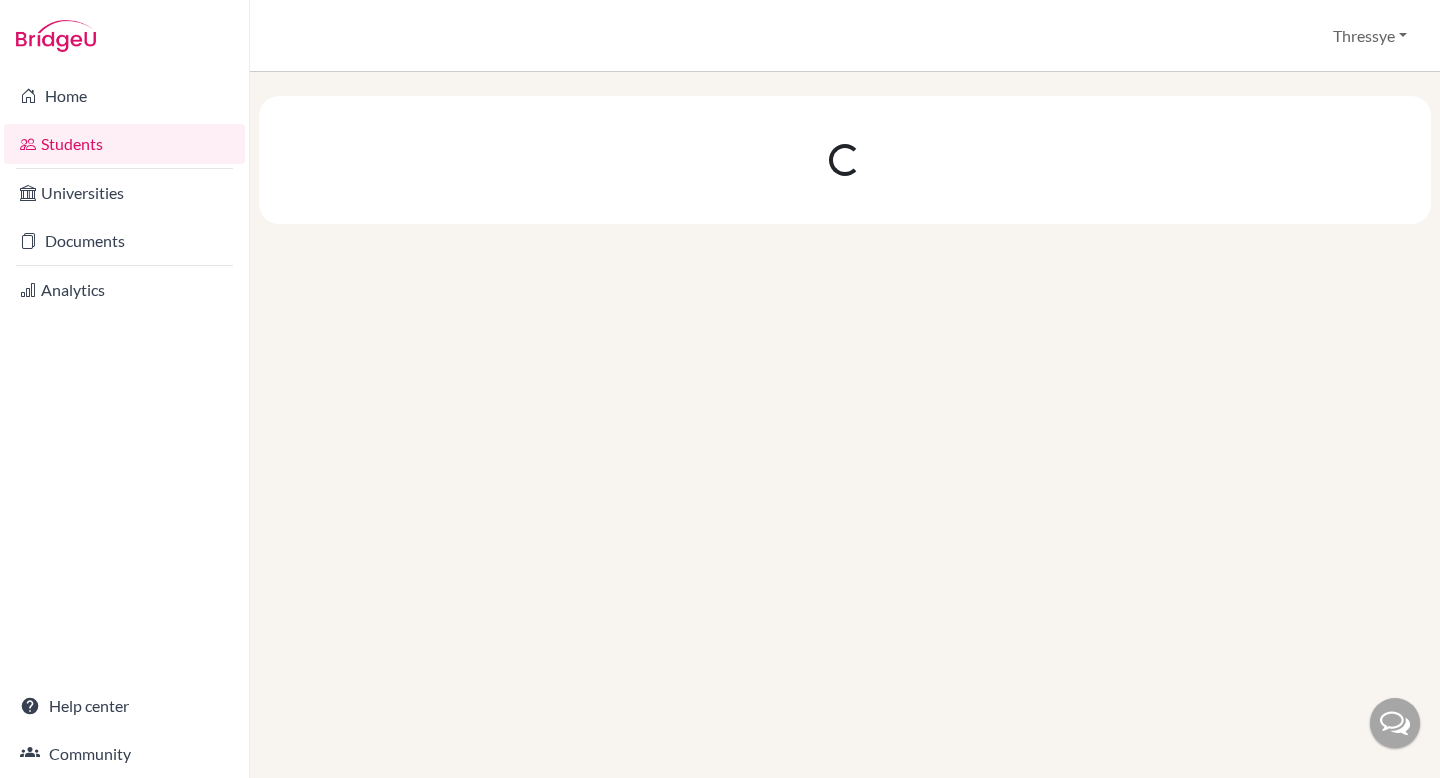 scroll, scrollTop: 0, scrollLeft: 0, axis: both 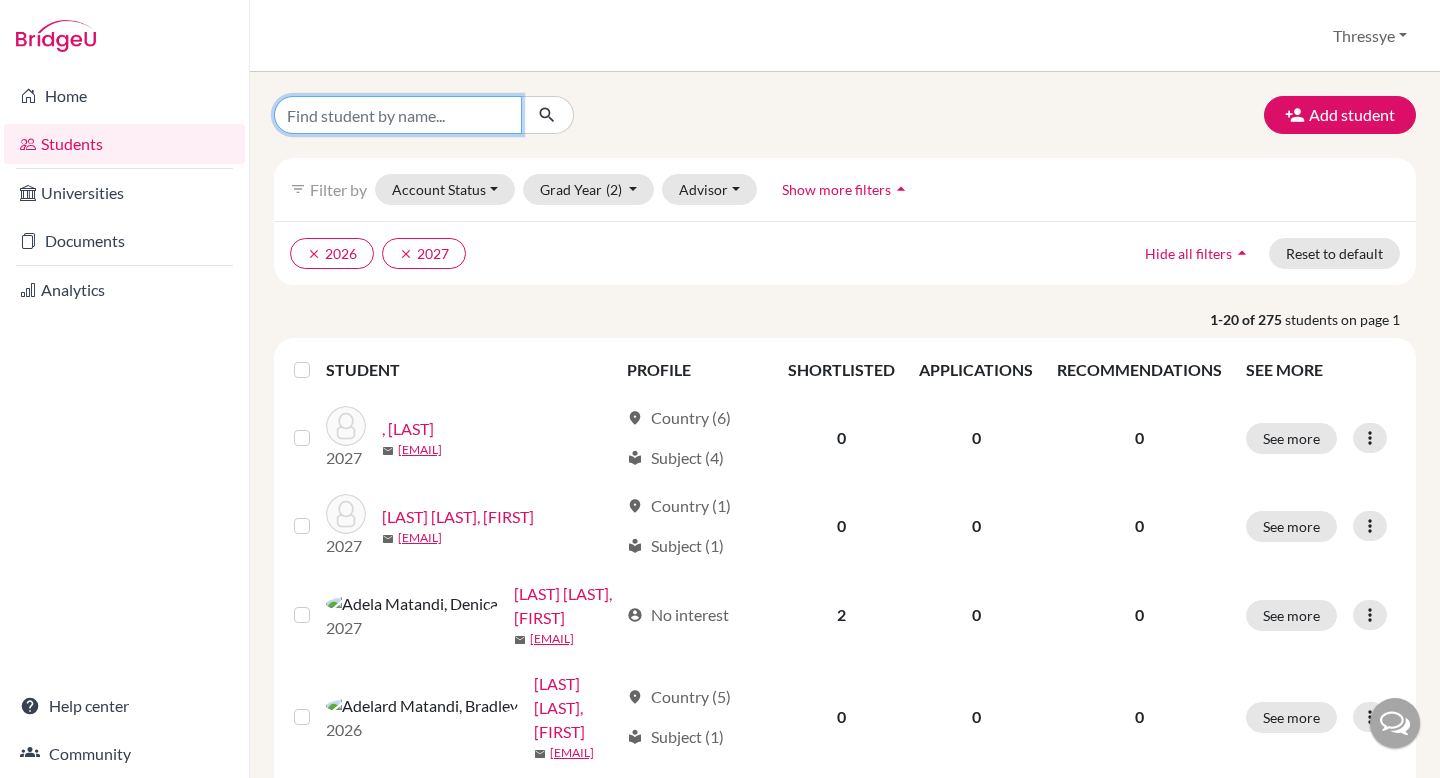 click at bounding box center (398, 115) 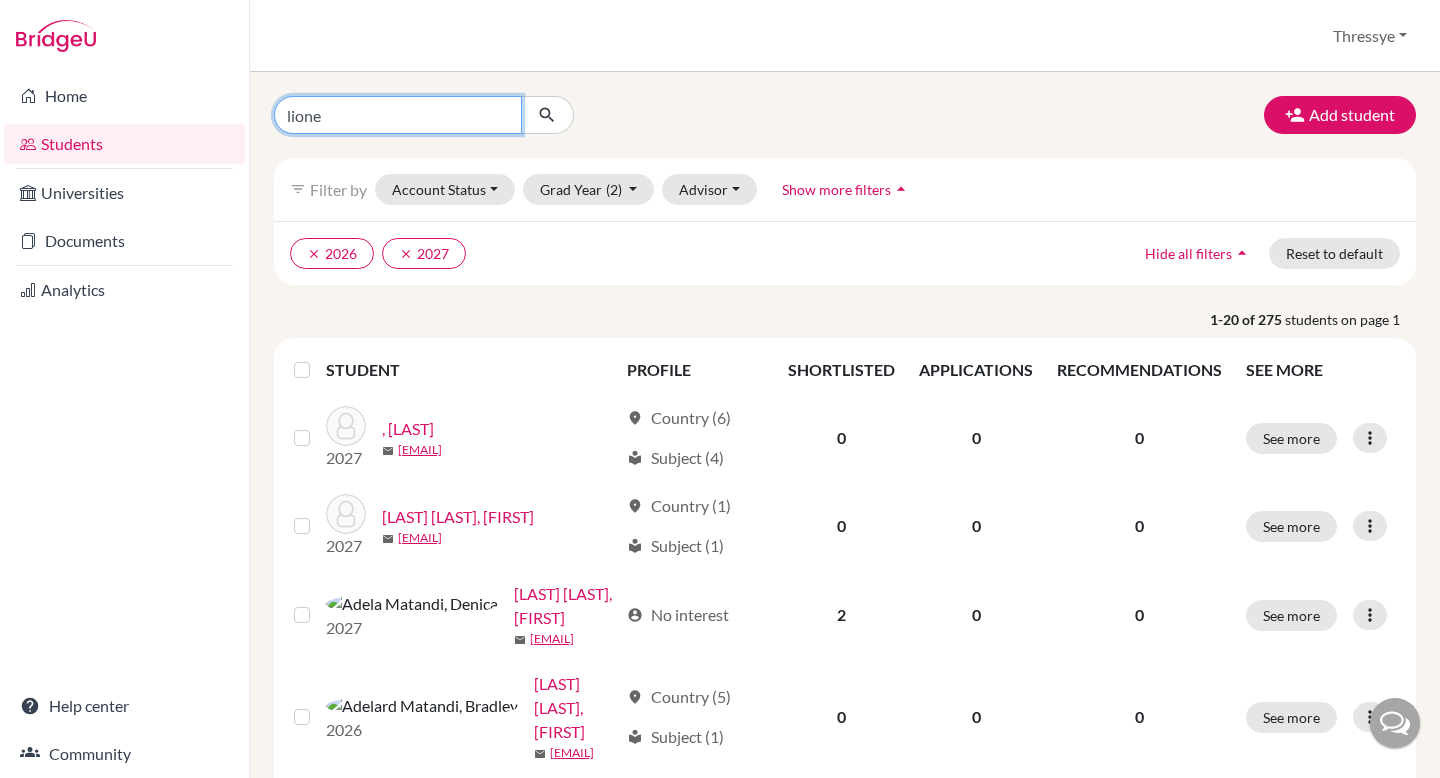 type on "lionel" 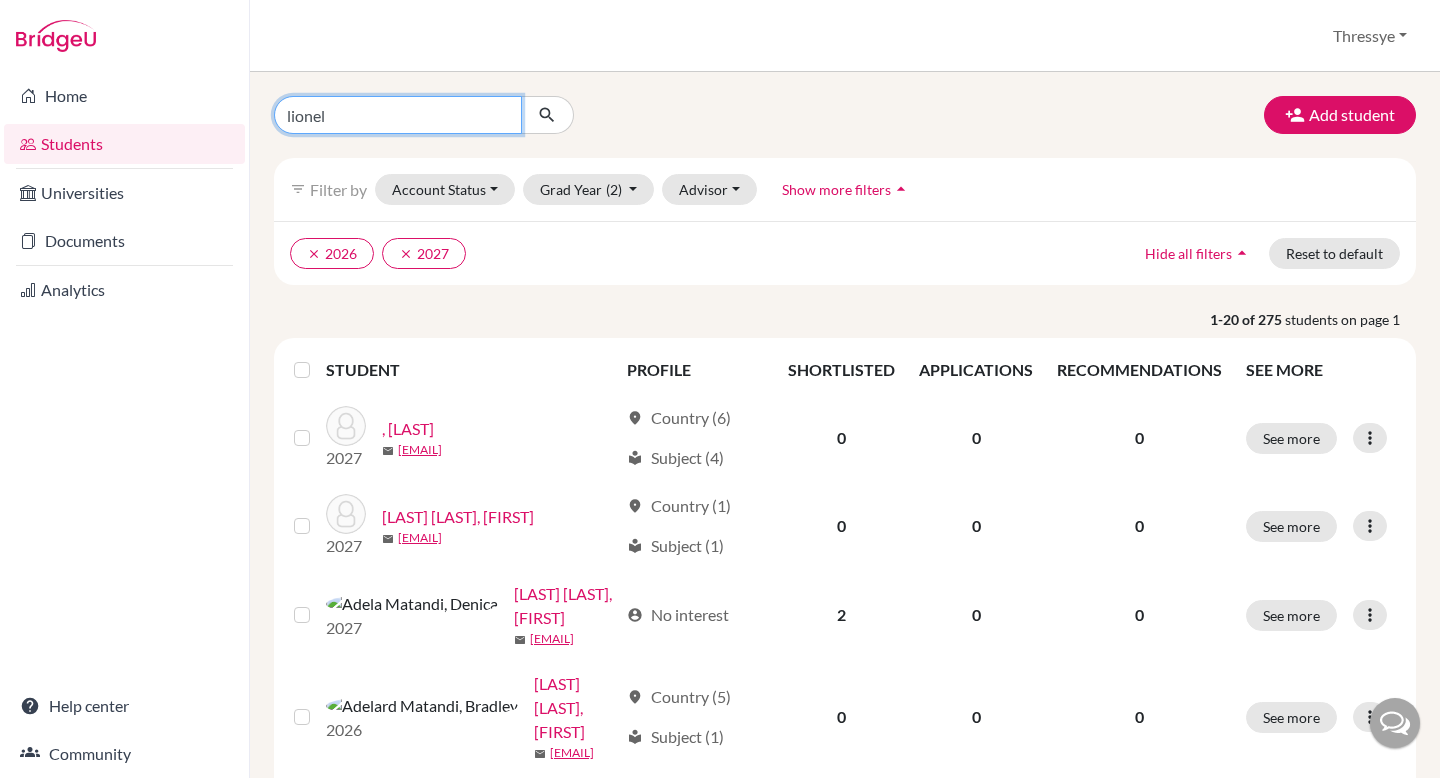 click at bounding box center (547, 115) 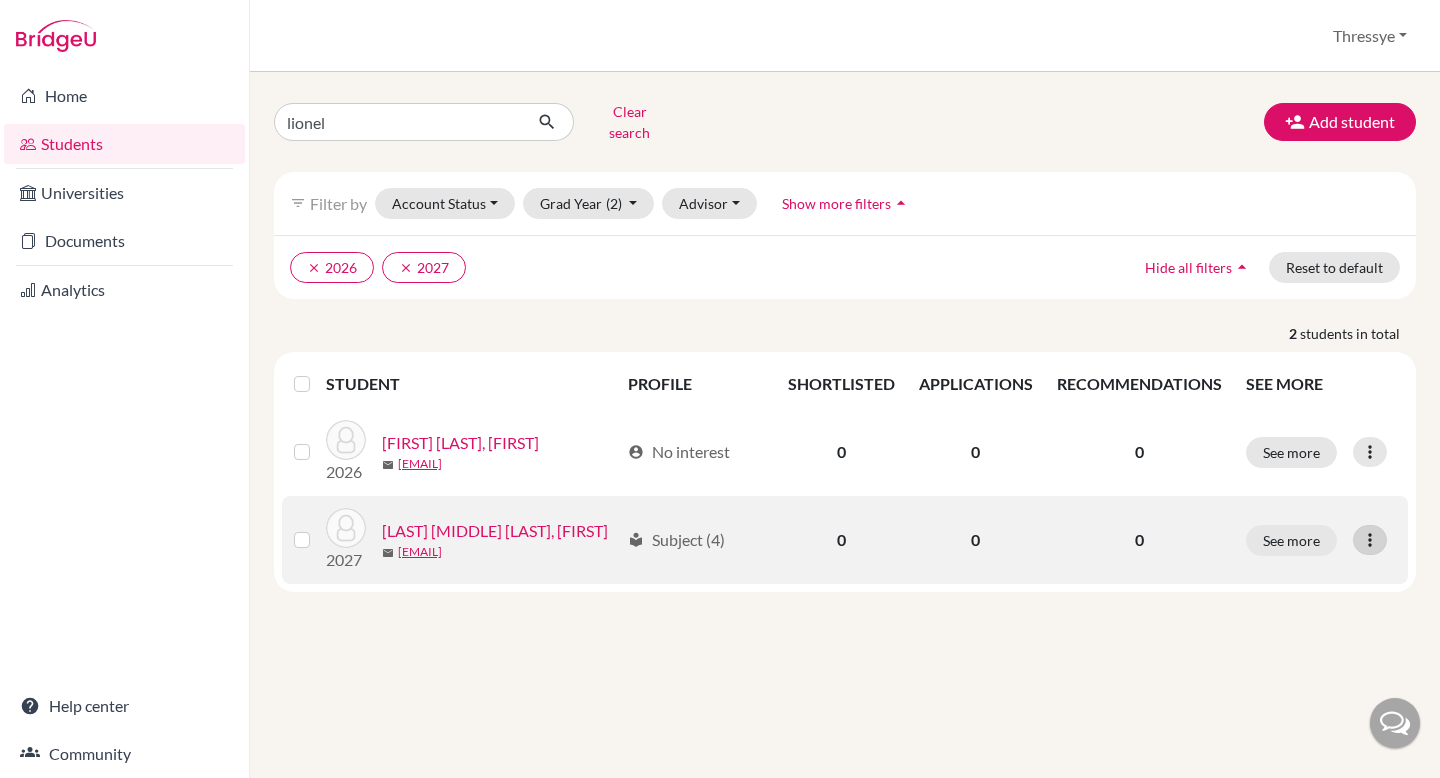 click at bounding box center (1370, 540) 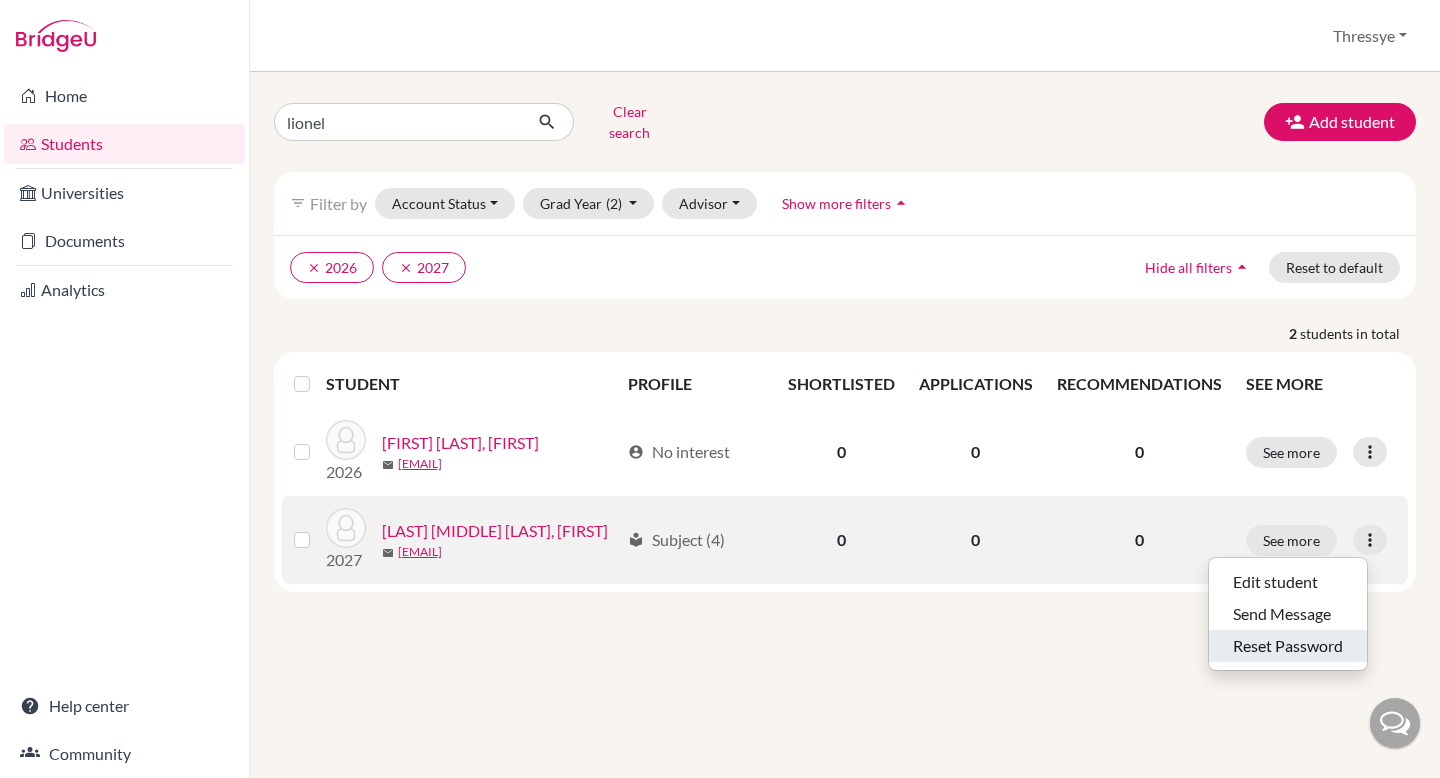 click on "Reset Password" at bounding box center (1288, 646) 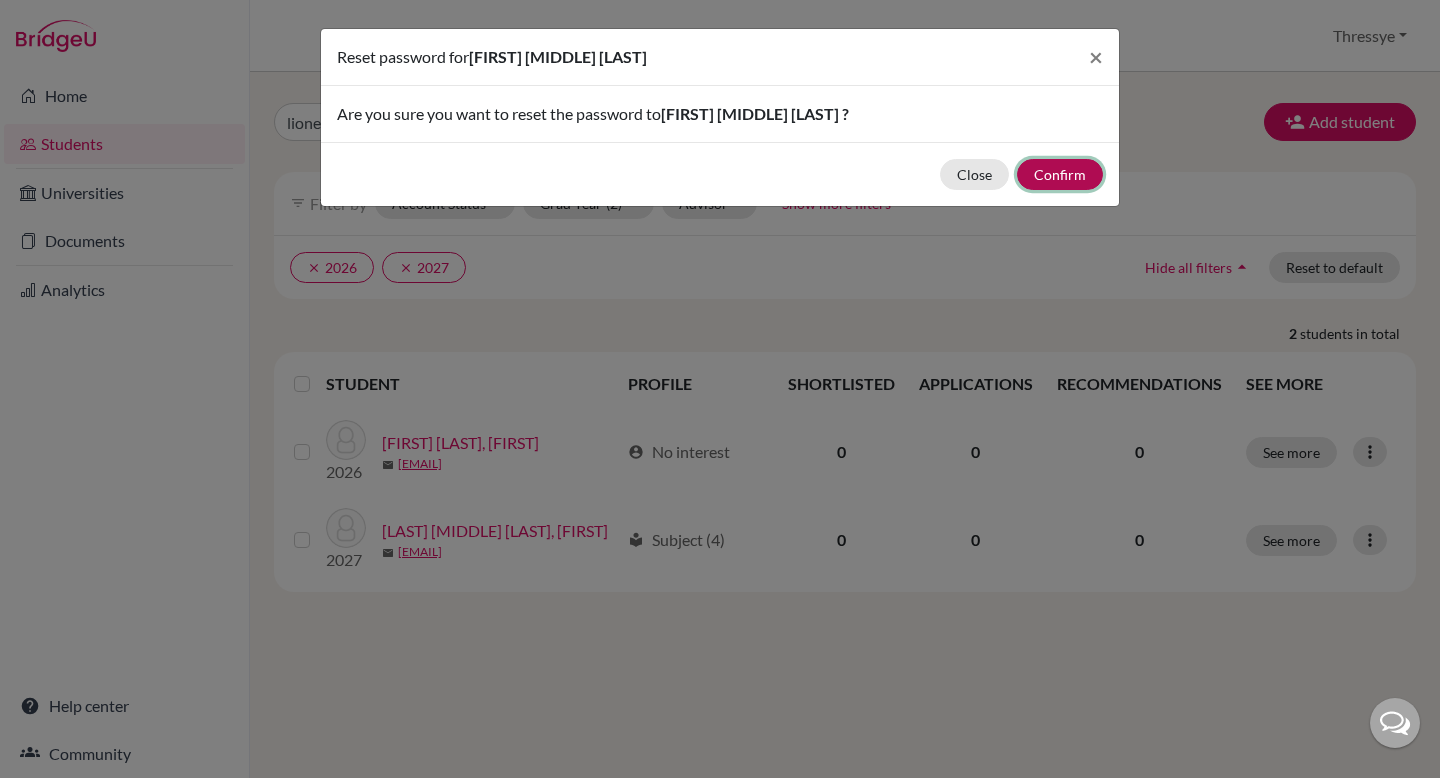 click on "Confirm" at bounding box center [1060, 174] 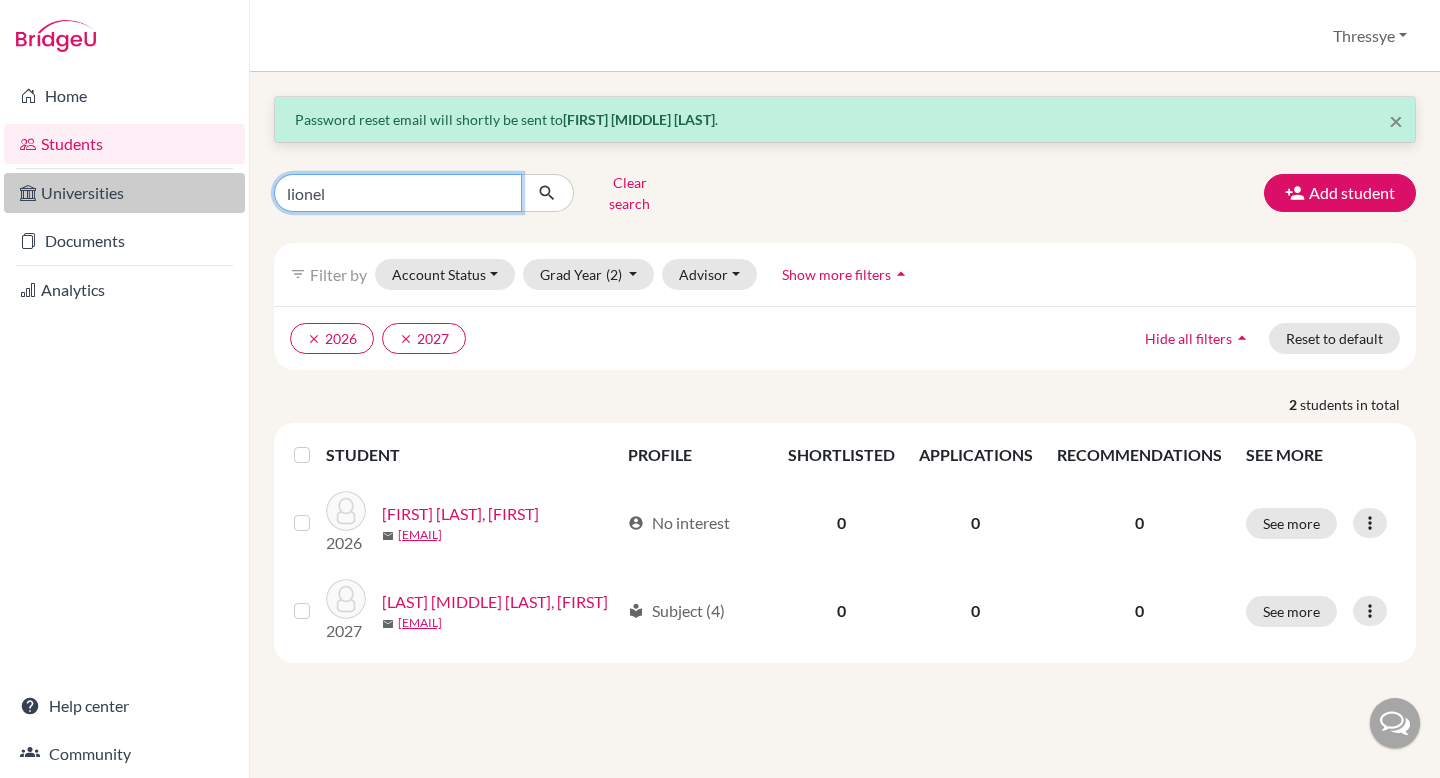 drag, startPoint x: 446, startPoint y: 195, endPoint x: 216, endPoint y: 195, distance: 230 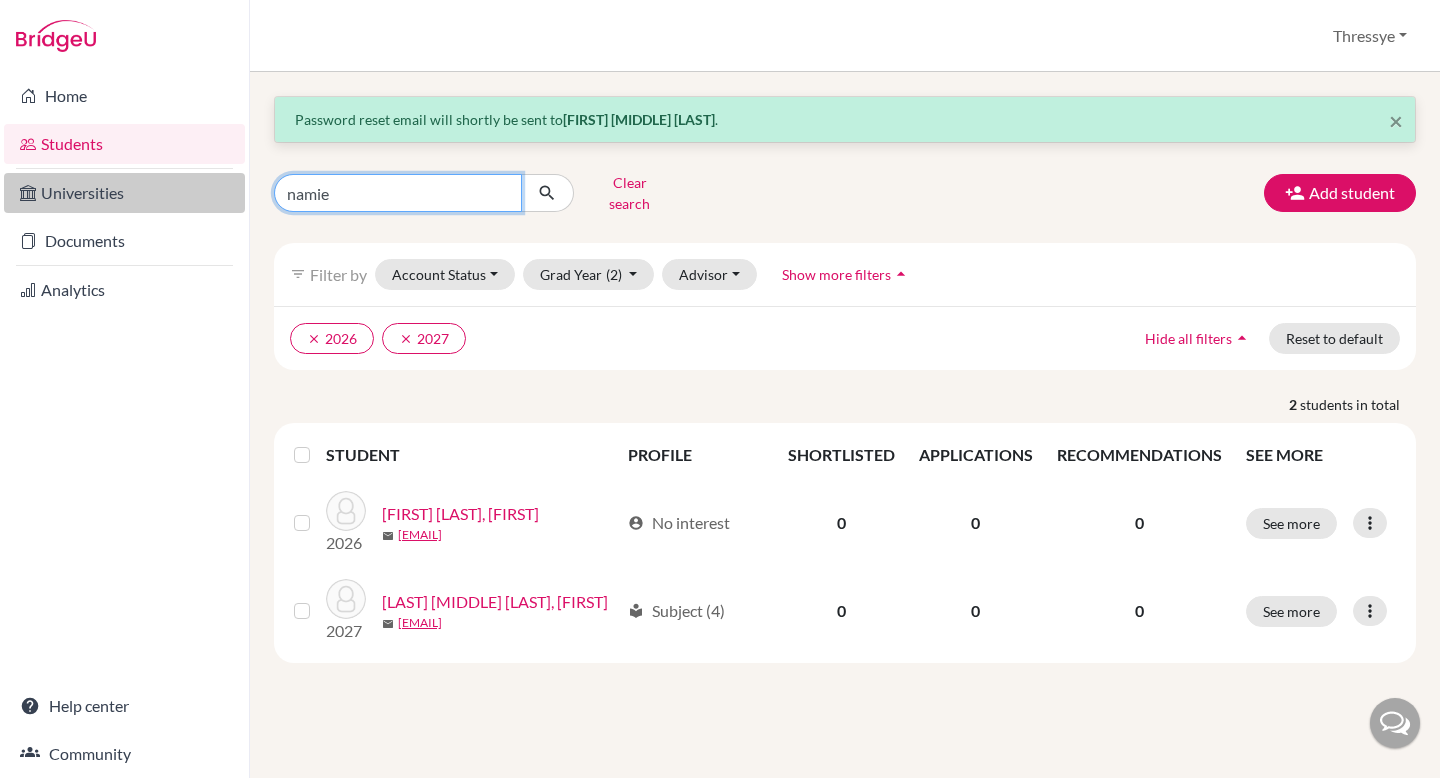 type on "namie" 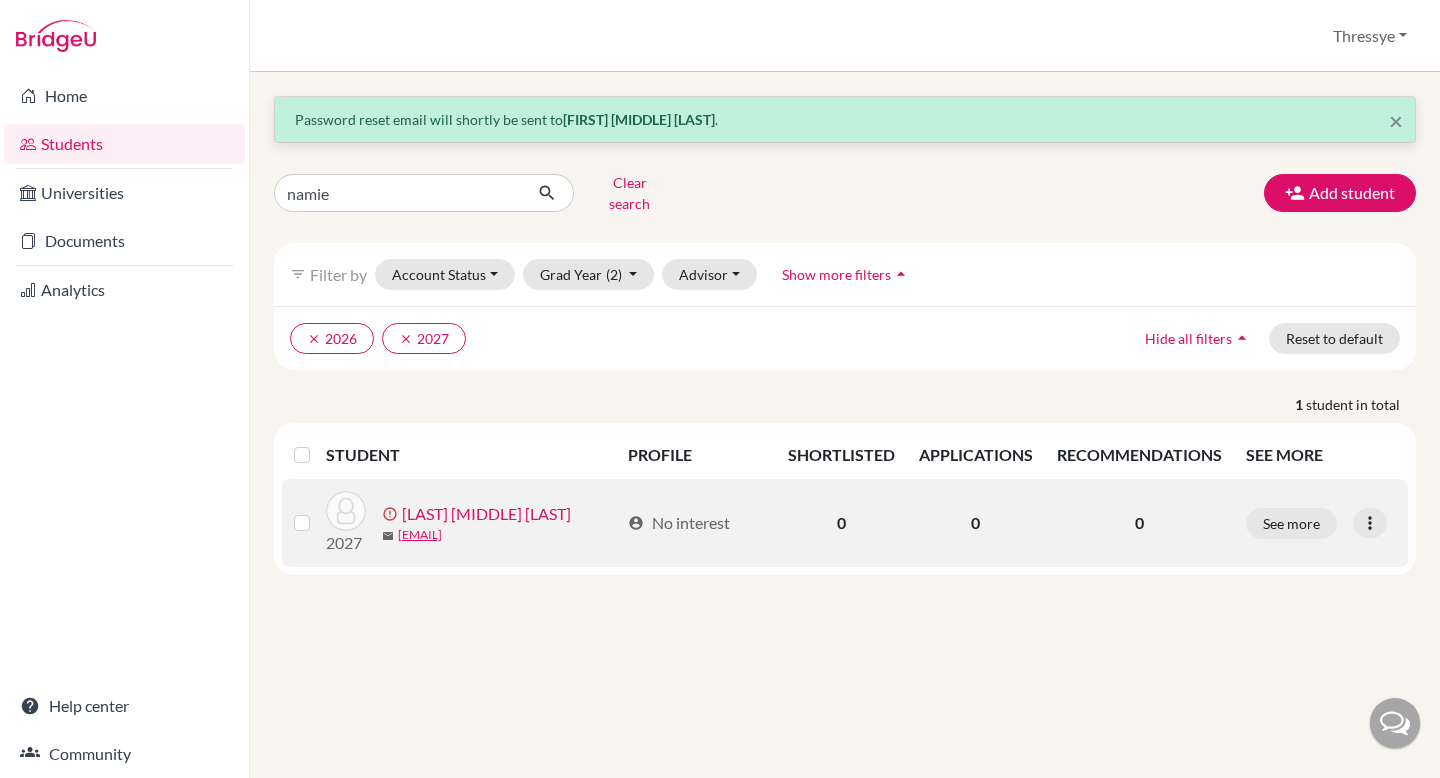 click on "See more Edit student Send Message Resend invite email" at bounding box center [1321, 523] 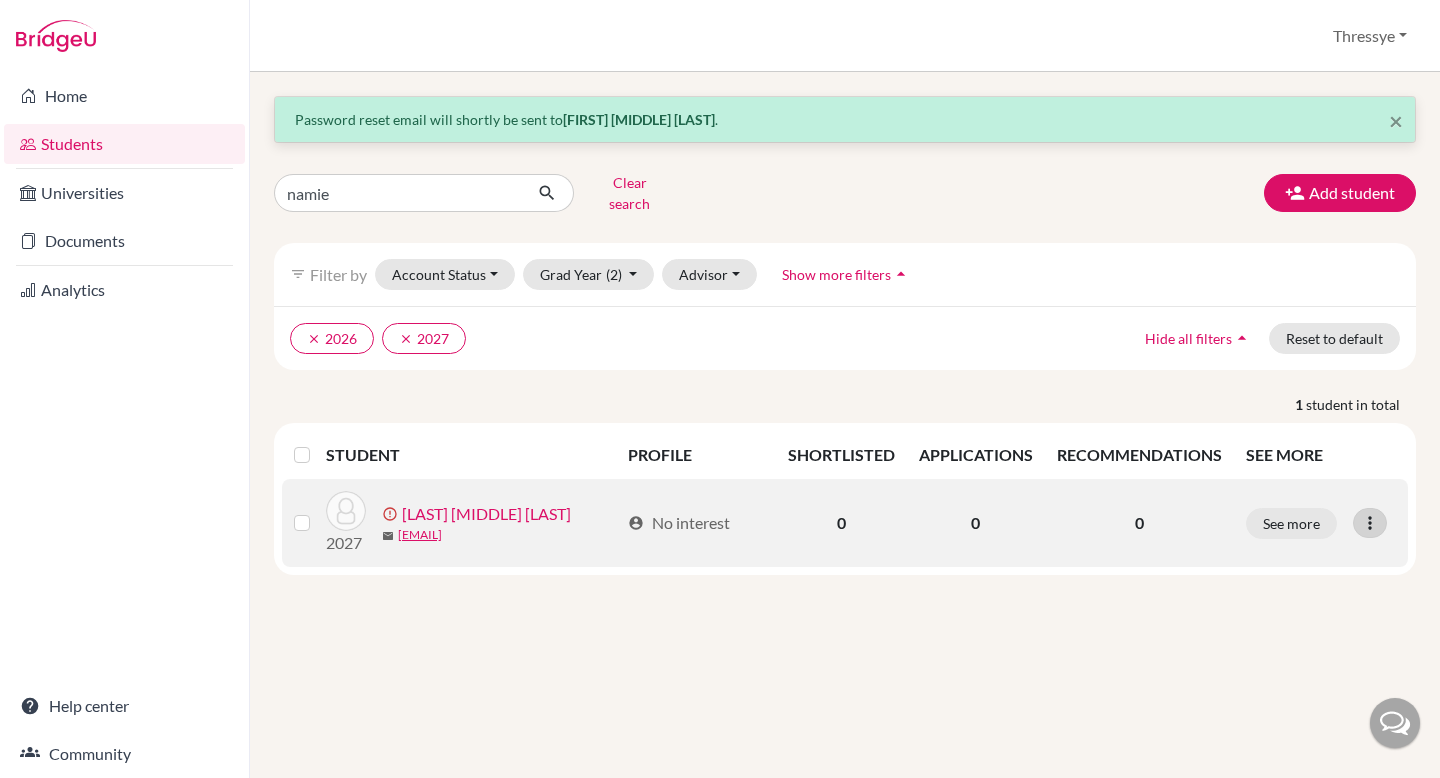 click at bounding box center (1370, 523) 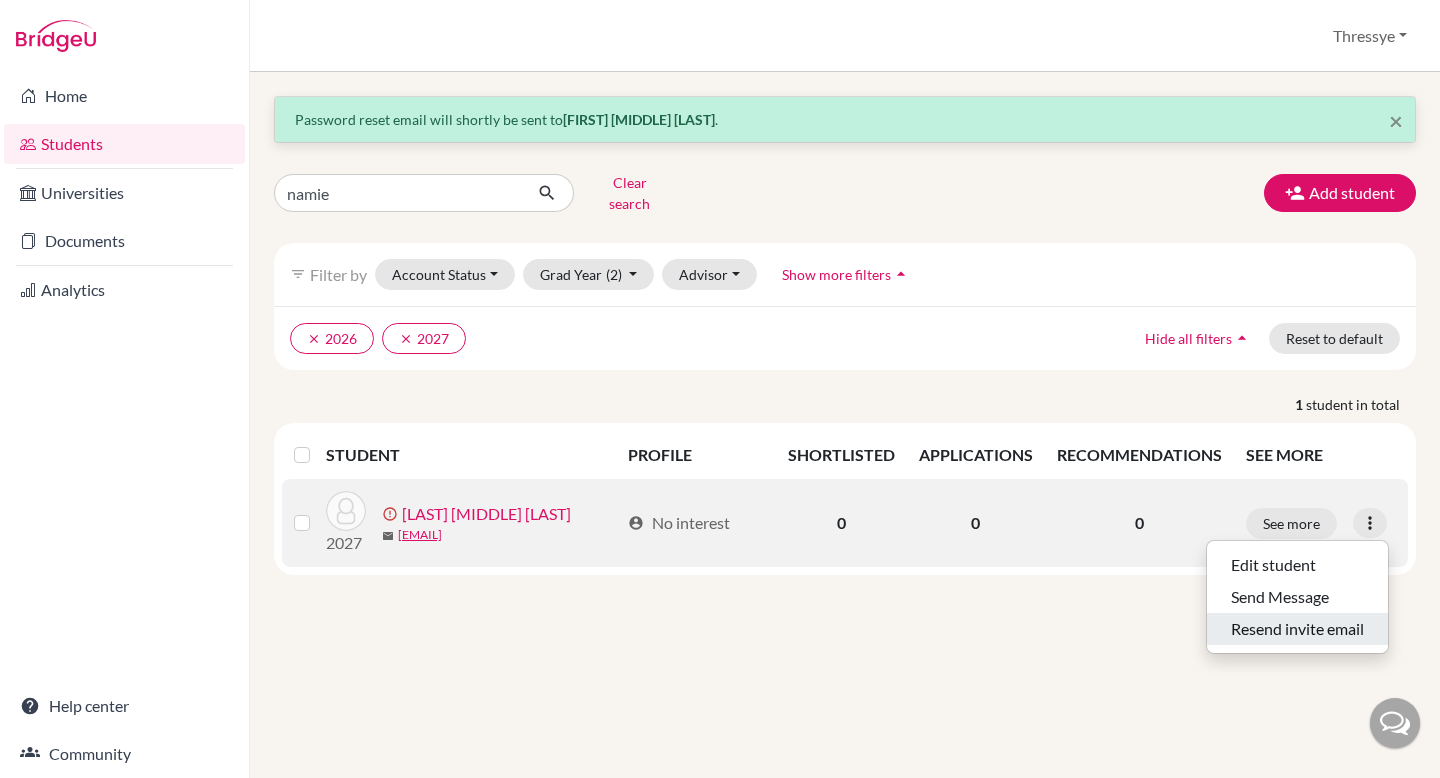 click on "Resend invite email" at bounding box center (1297, 629) 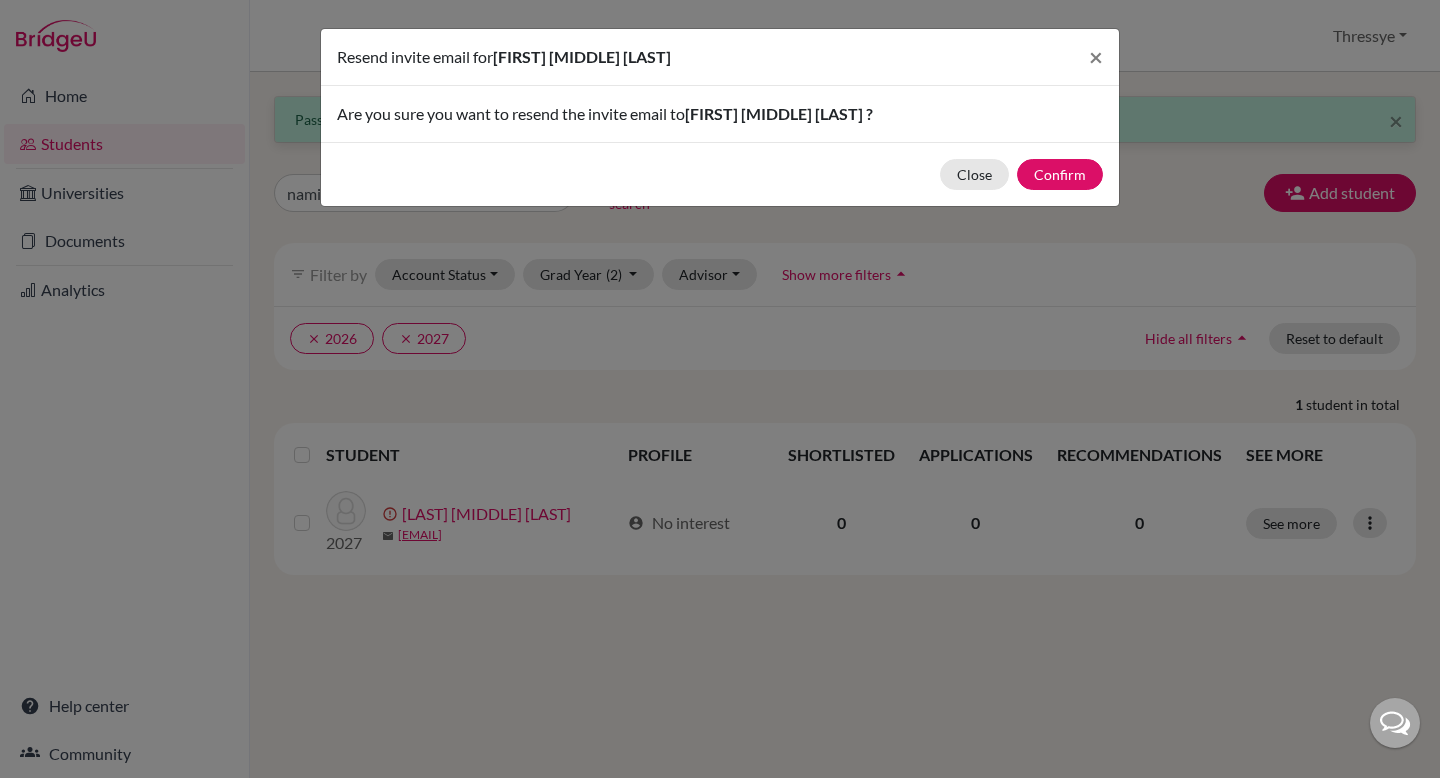 click on "Close Confirm" at bounding box center [720, 174] 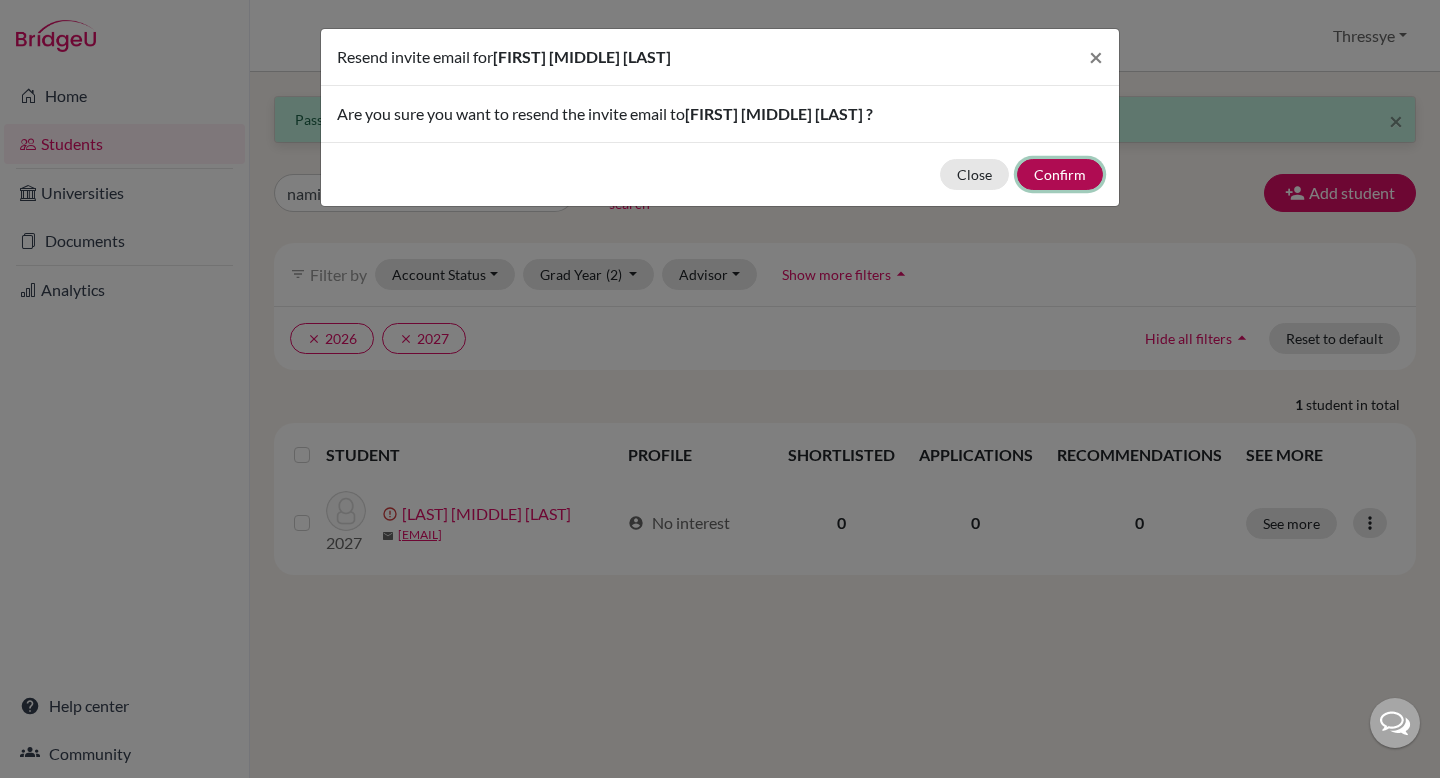 click on "Confirm" at bounding box center (1060, 174) 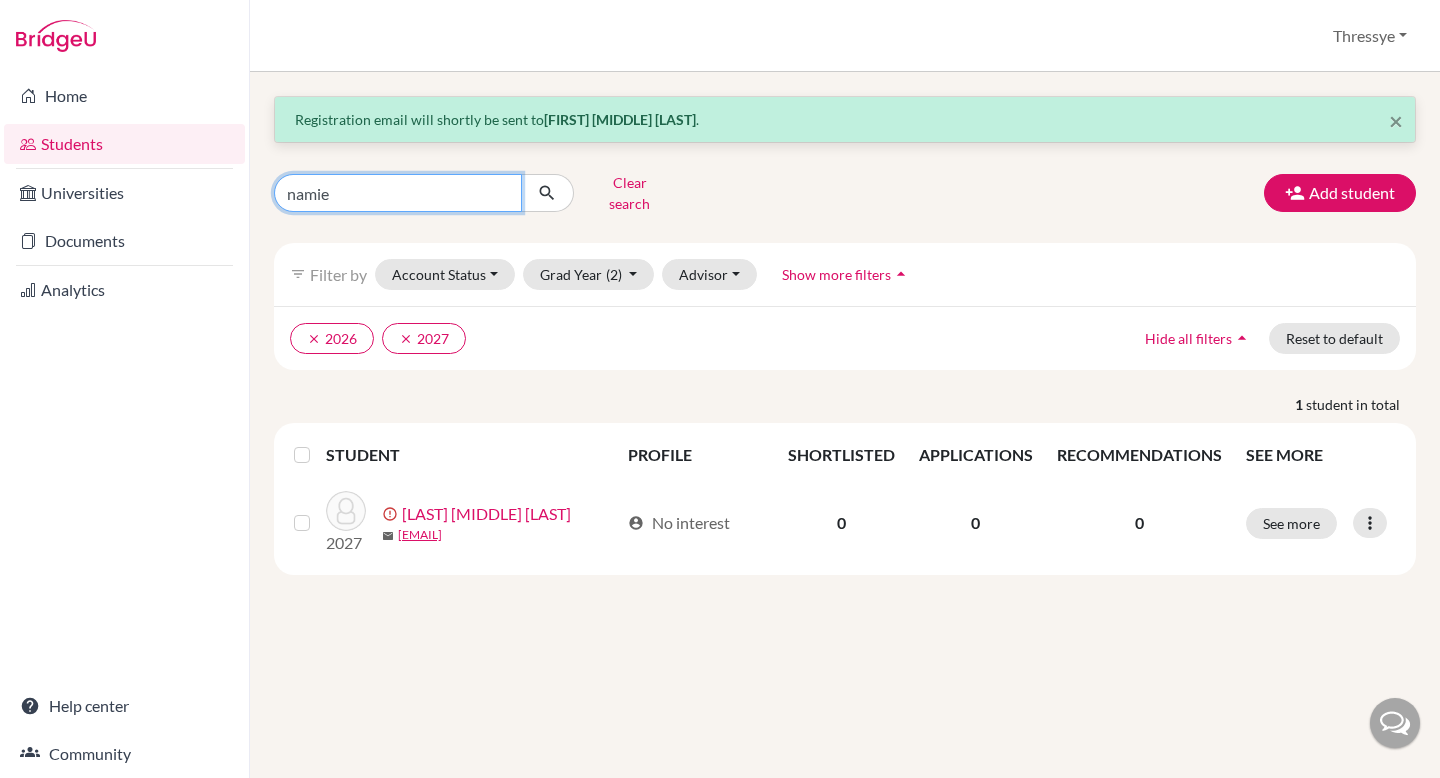click on "namie" at bounding box center [398, 193] 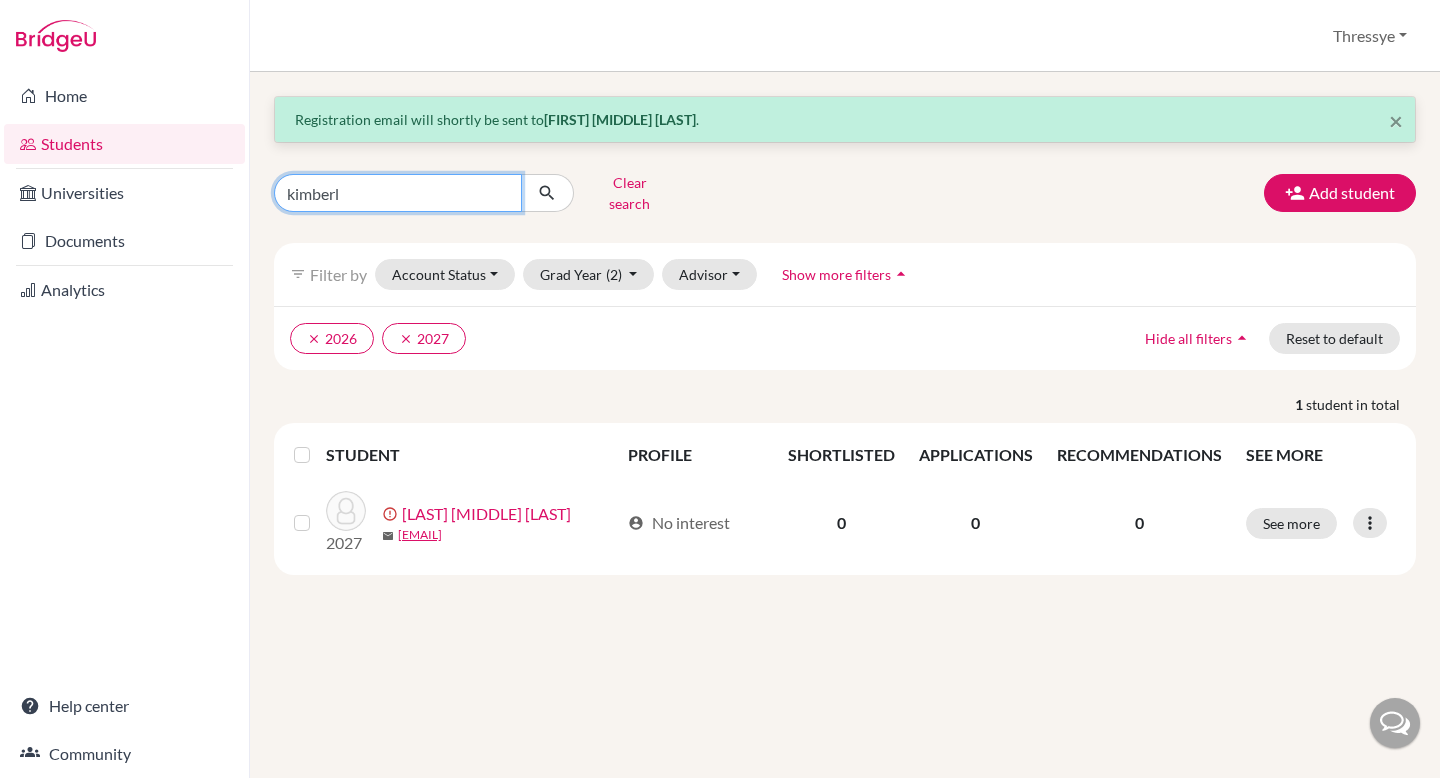 type on "kimberly" 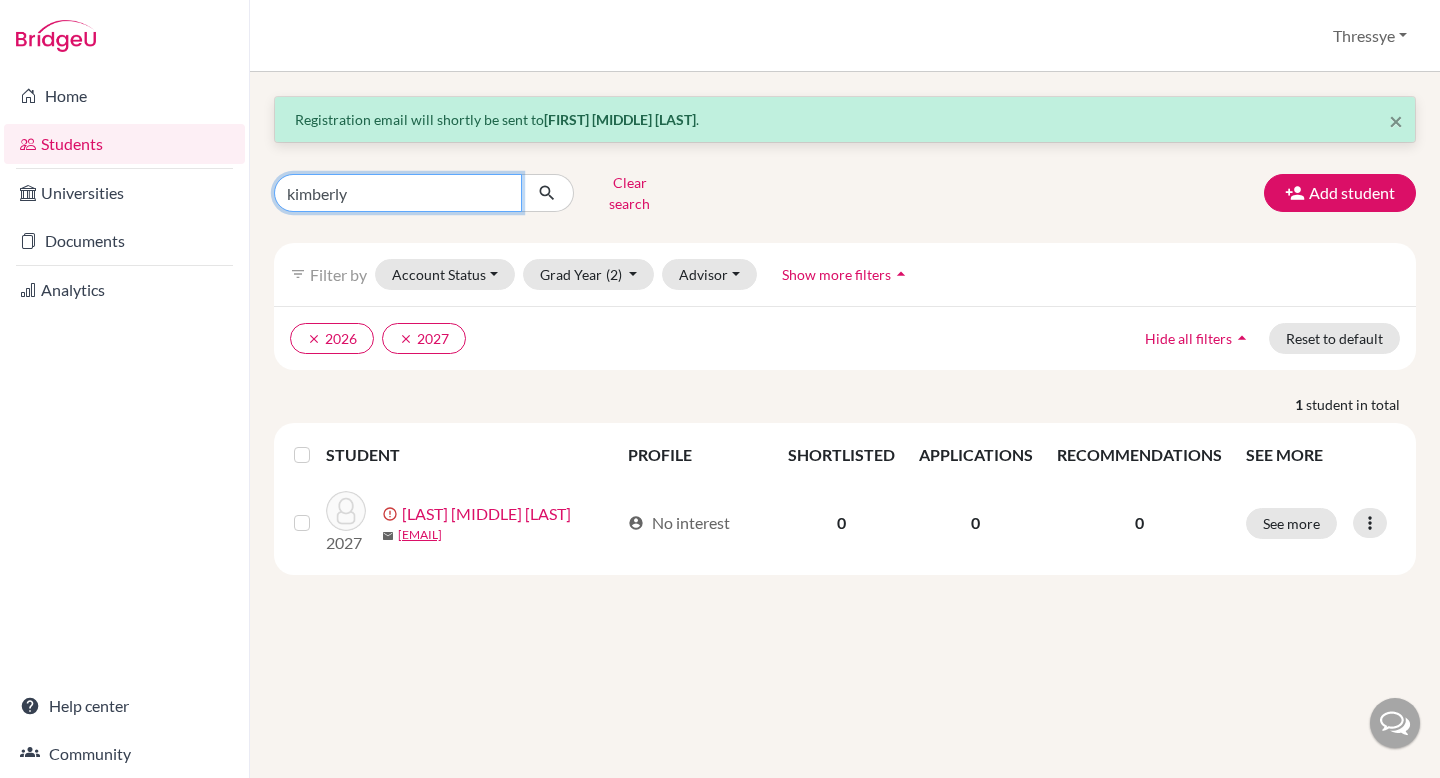 click at bounding box center [547, 193] 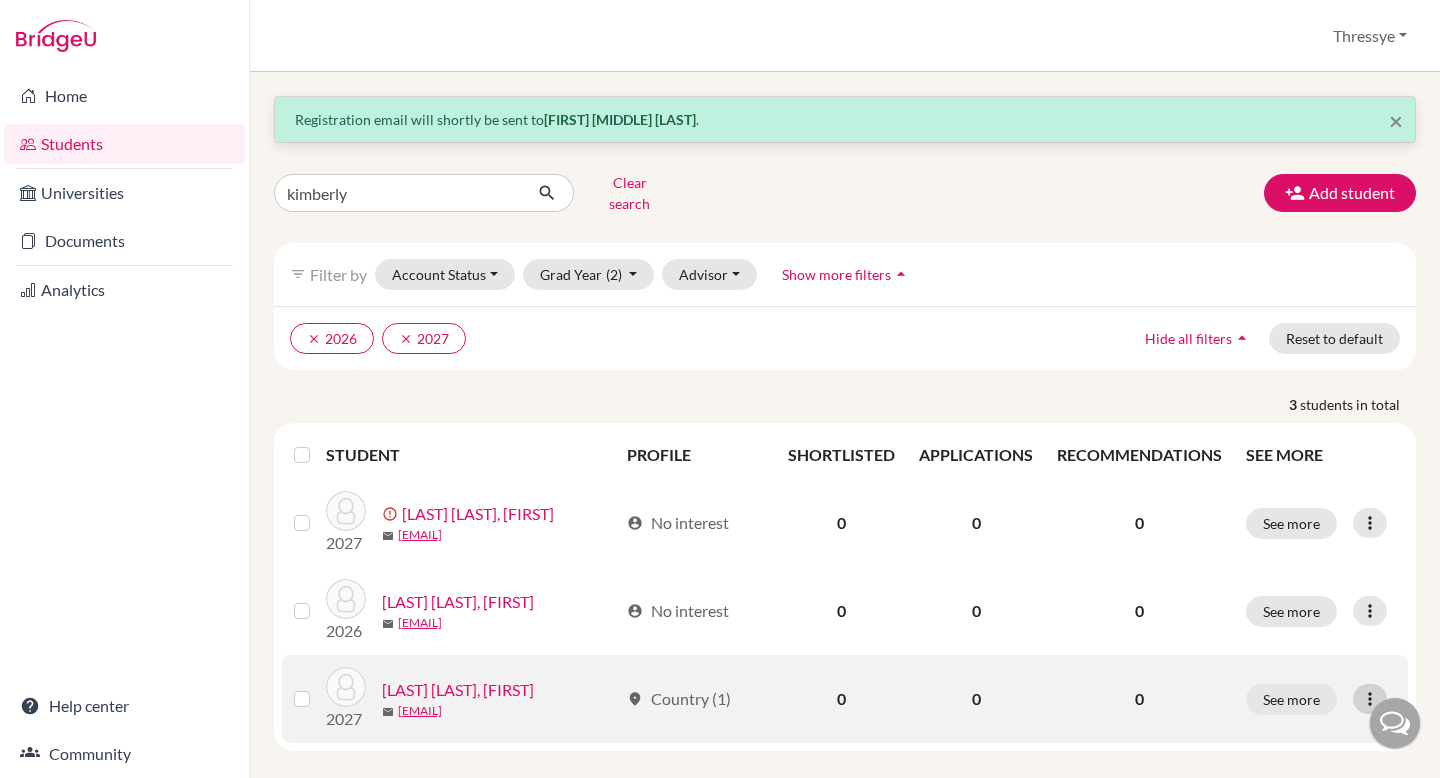 click at bounding box center (1370, 699) 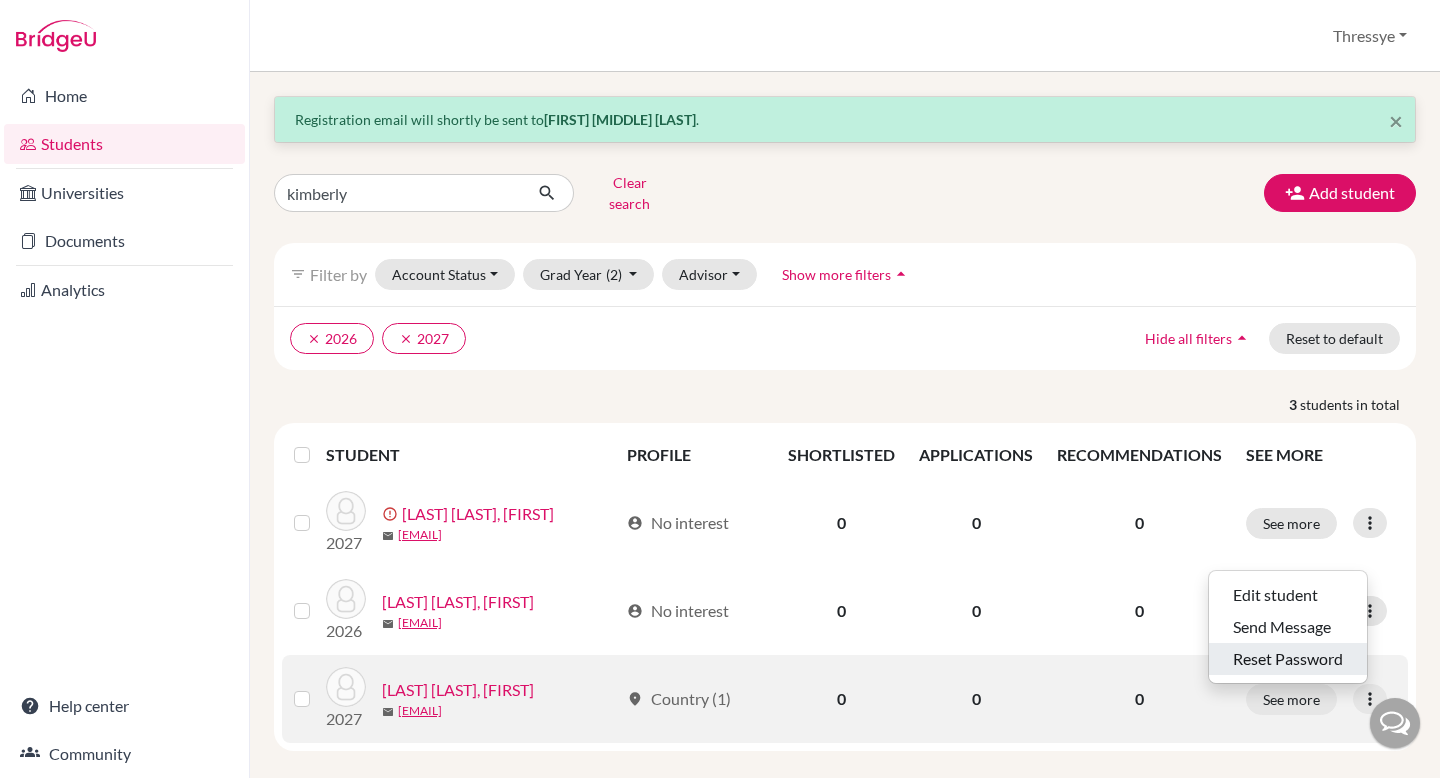 click on "Reset Password" at bounding box center [1288, 659] 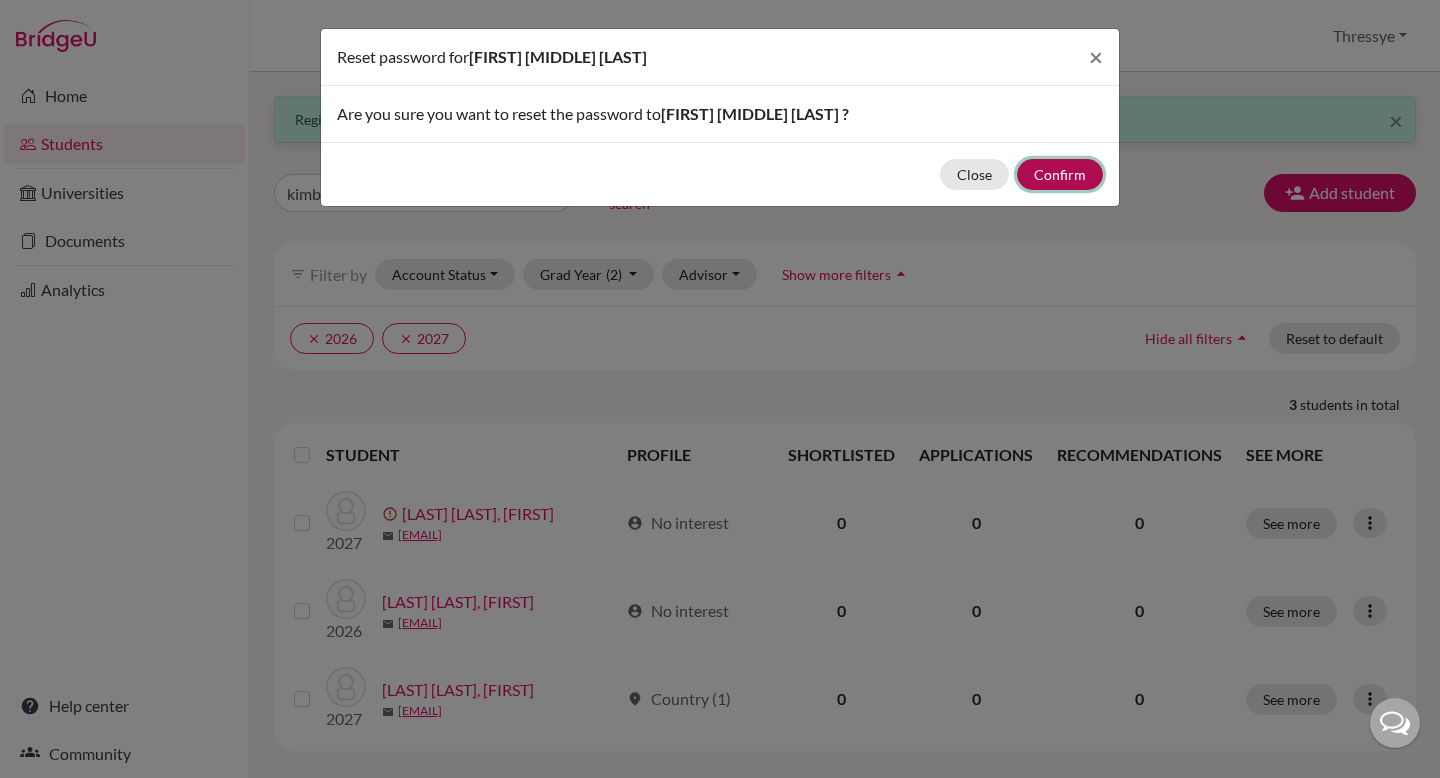 click on "Confirm" at bounding box center [1060, 174] 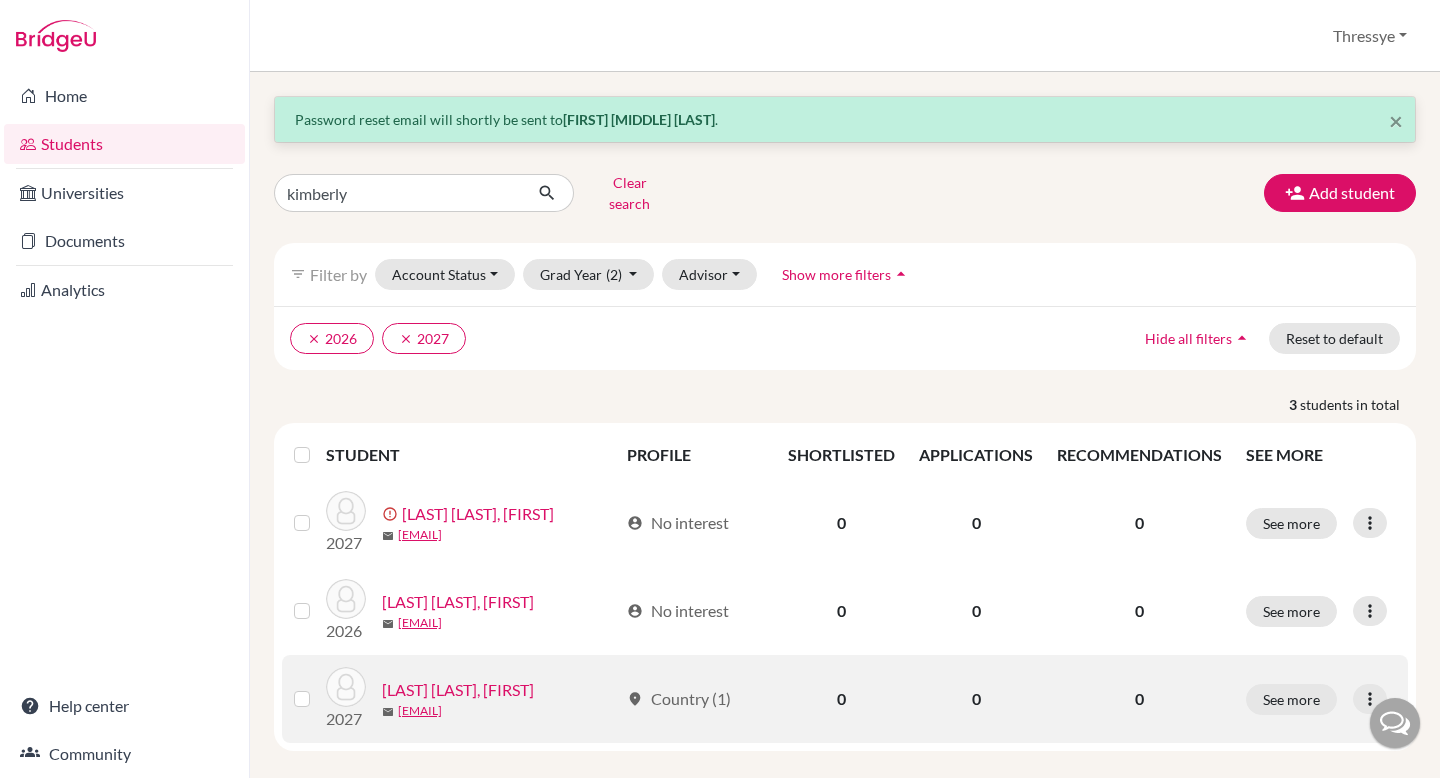 scroll, scrollTop: 7, scrollLeft: 0, axis: vertical 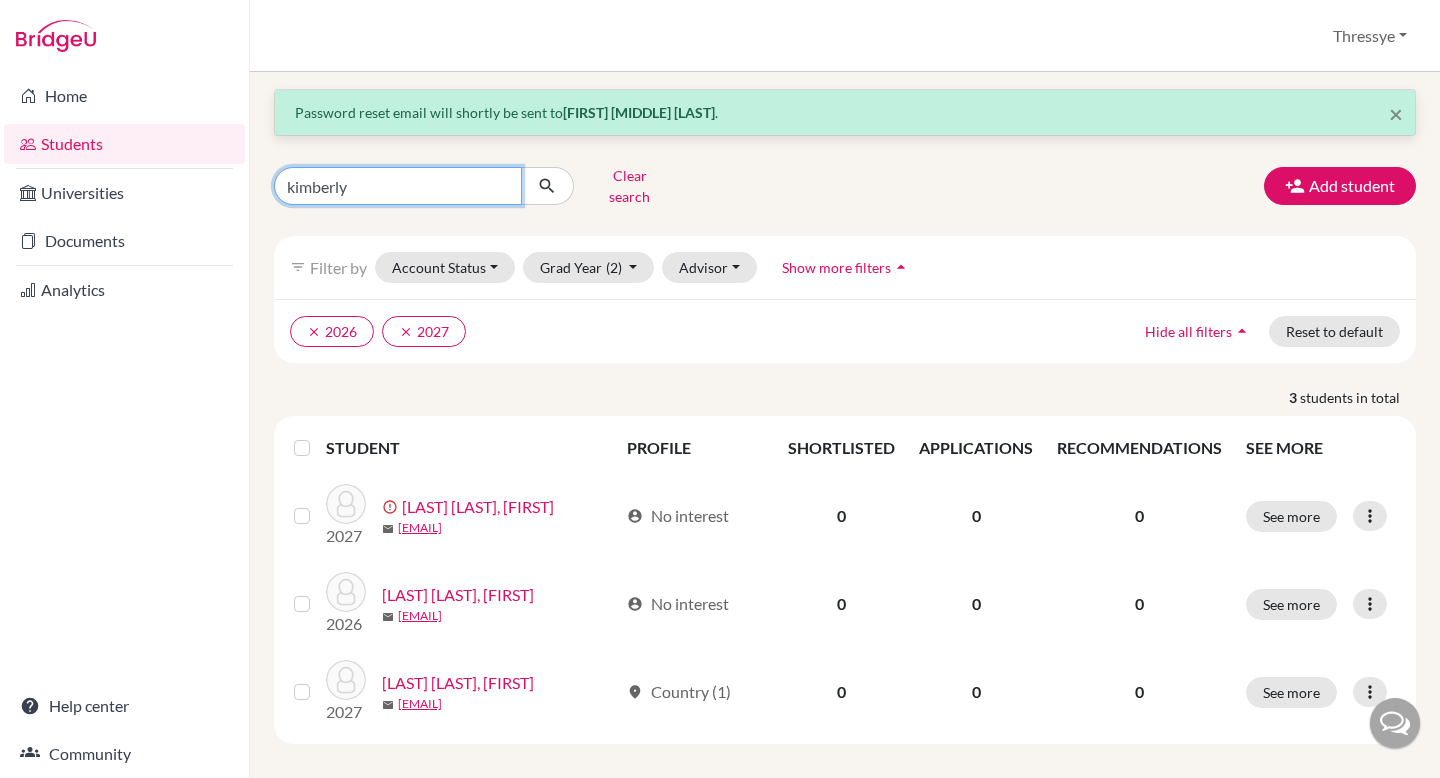 drag, startPoint x: 512, startPoint y: 181, endPoint x: 211, endPoint y: 153, distance: 302.29953 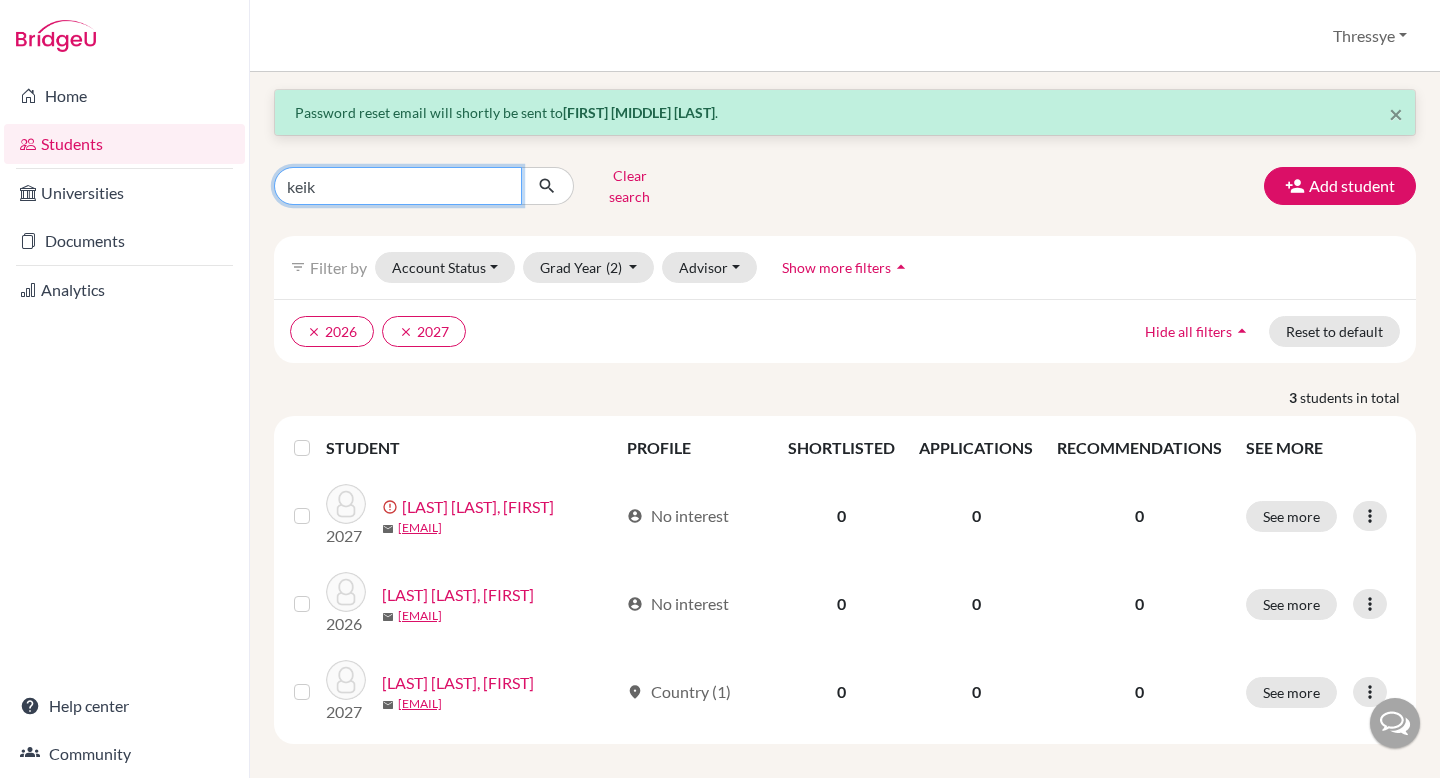 type on "keiko" 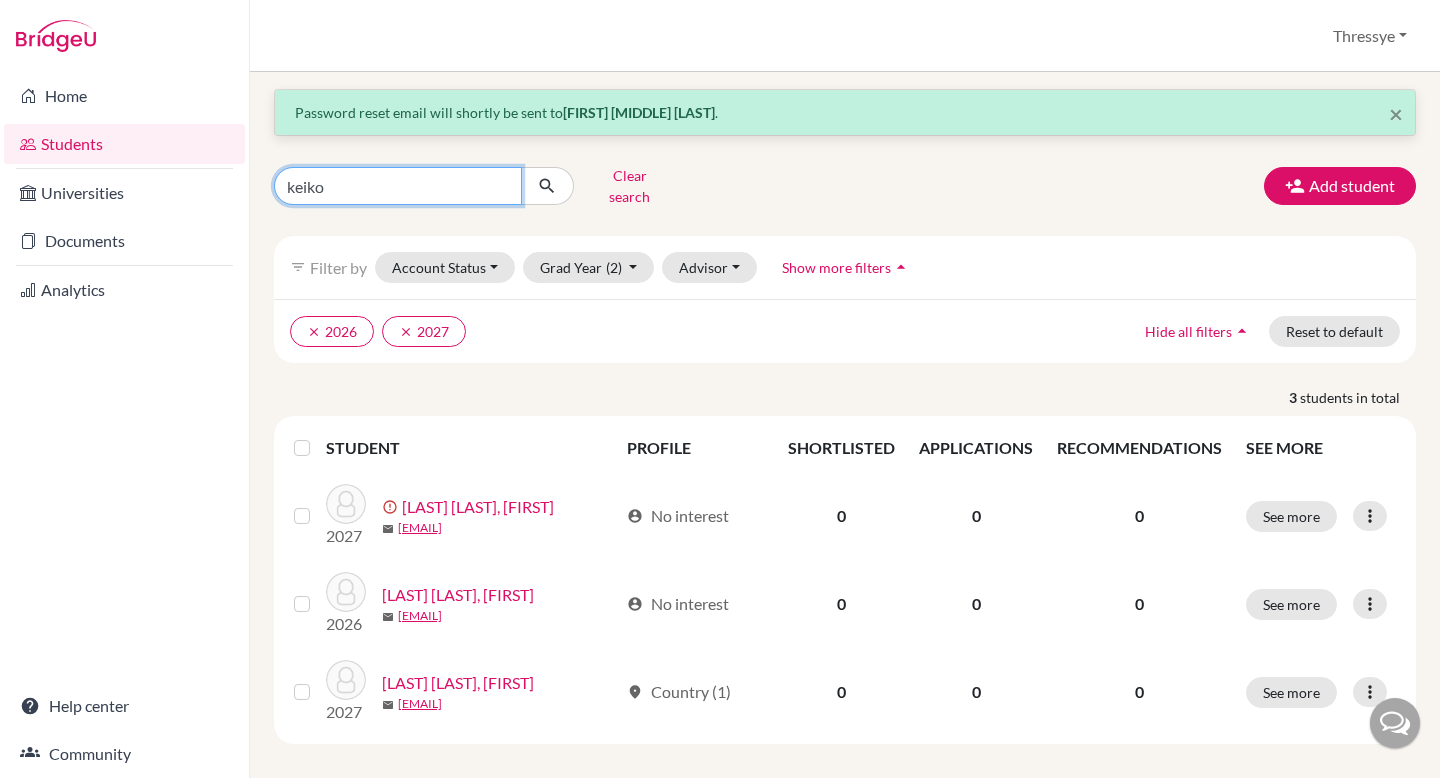click at bounding box center (547, 186) 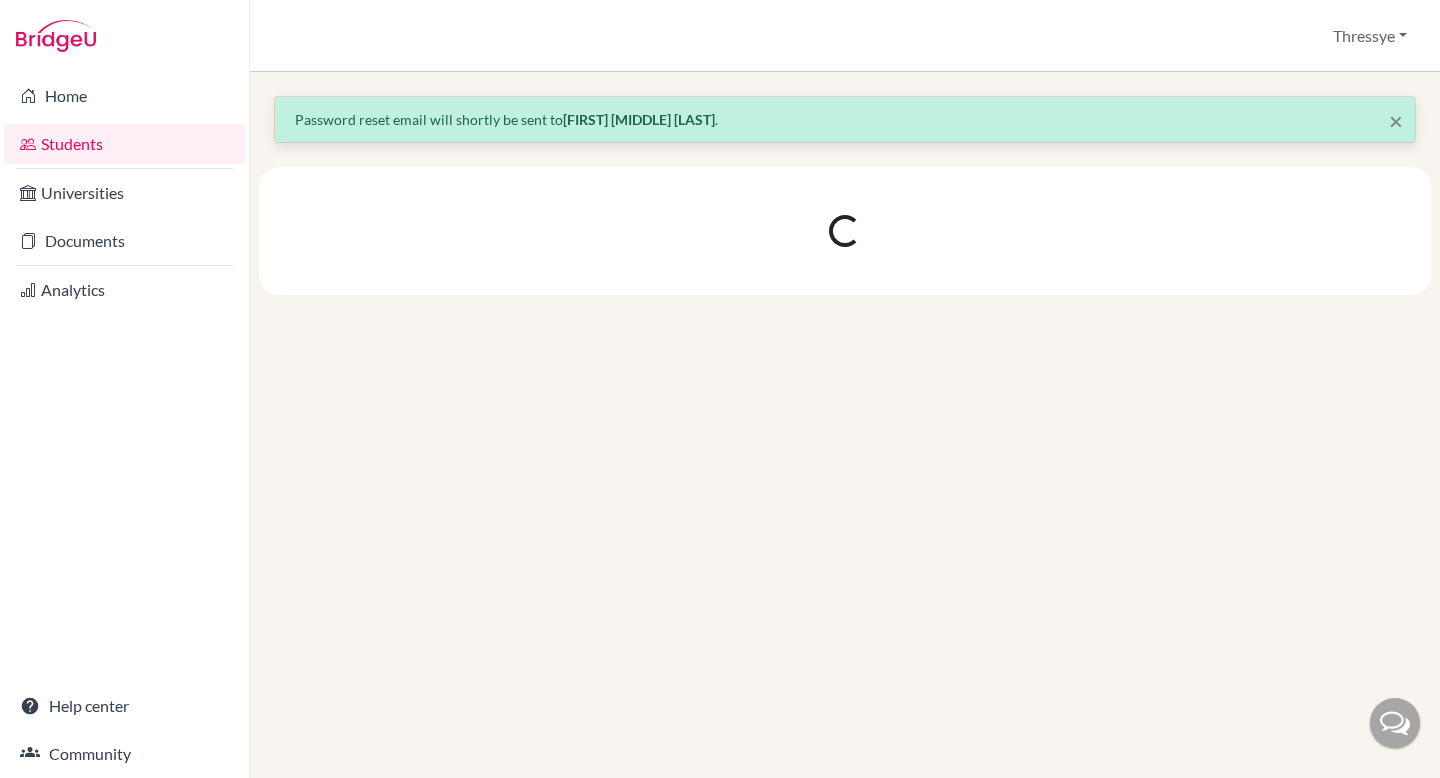 scroll, scrollTop: 0, scrollLeft: 0, axis: both 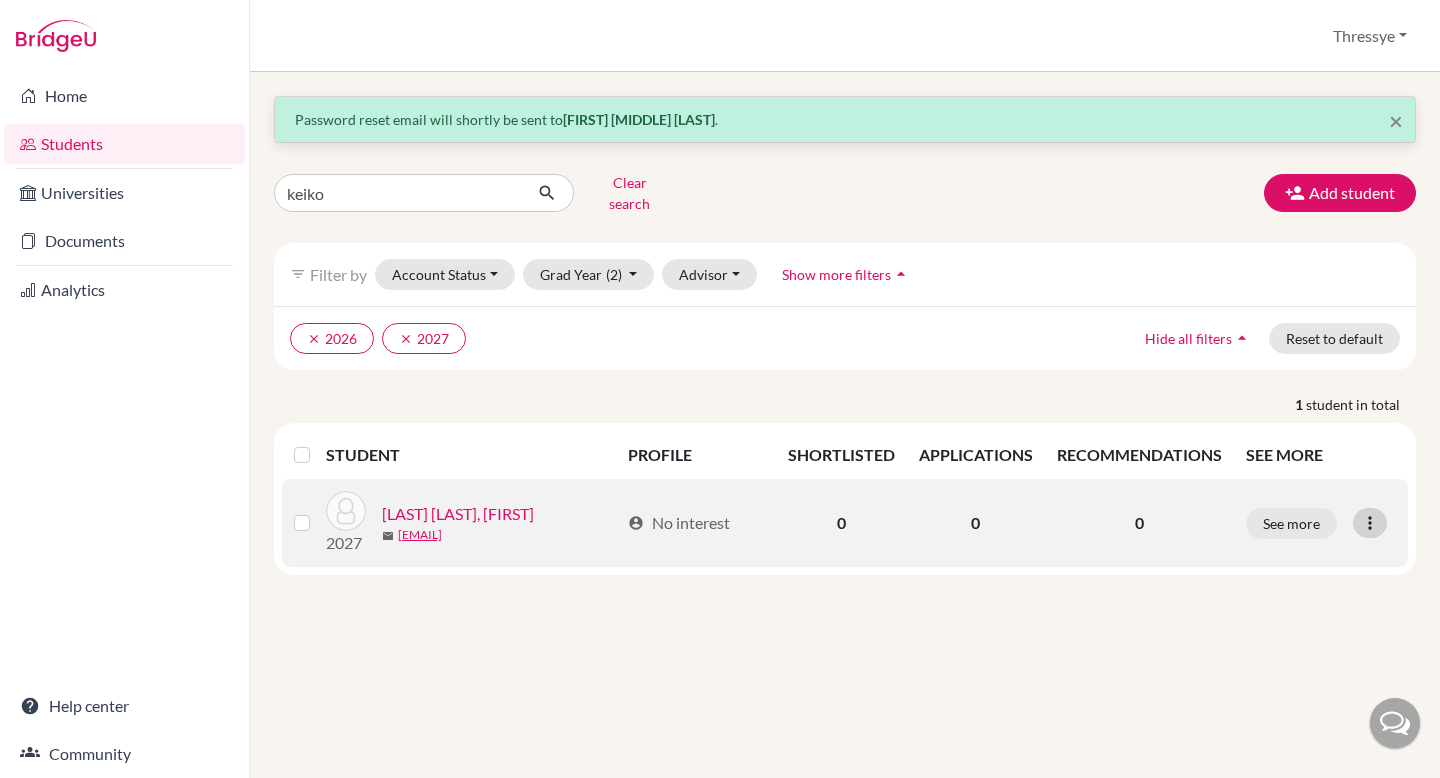 click at bounding box center [1370, 523] 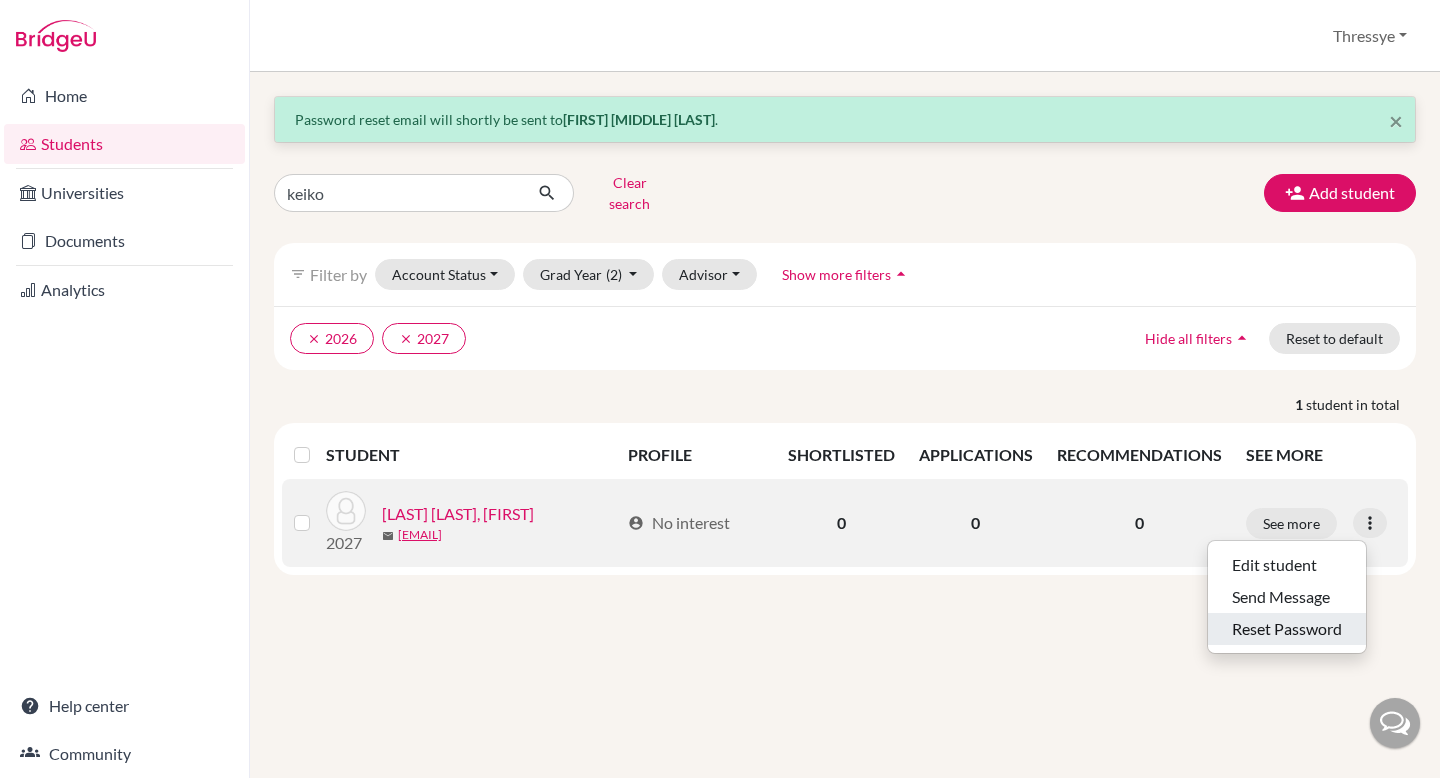 click on "Reset Password" at bounding box center (1287, 629) 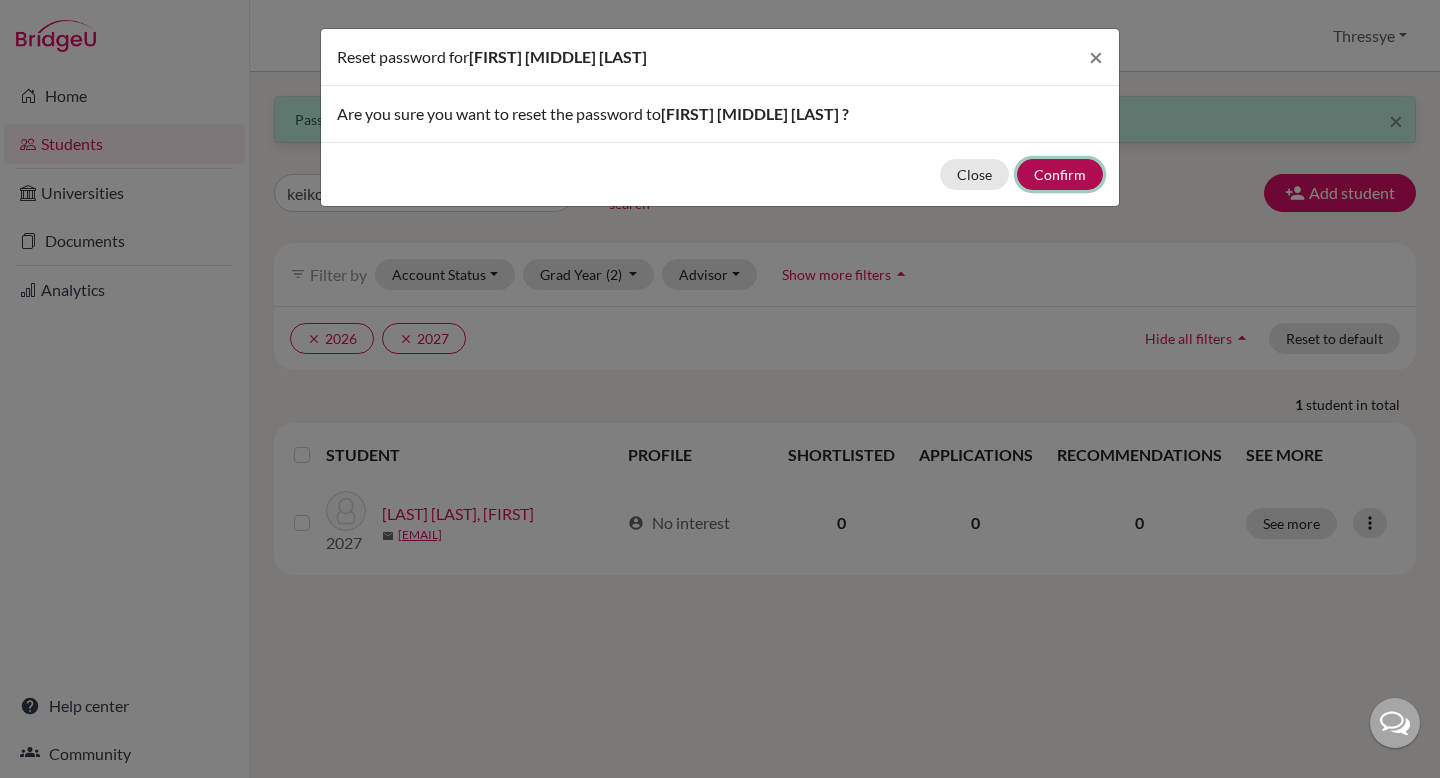 click on "Confirm" at bounding box center (1060, 174) 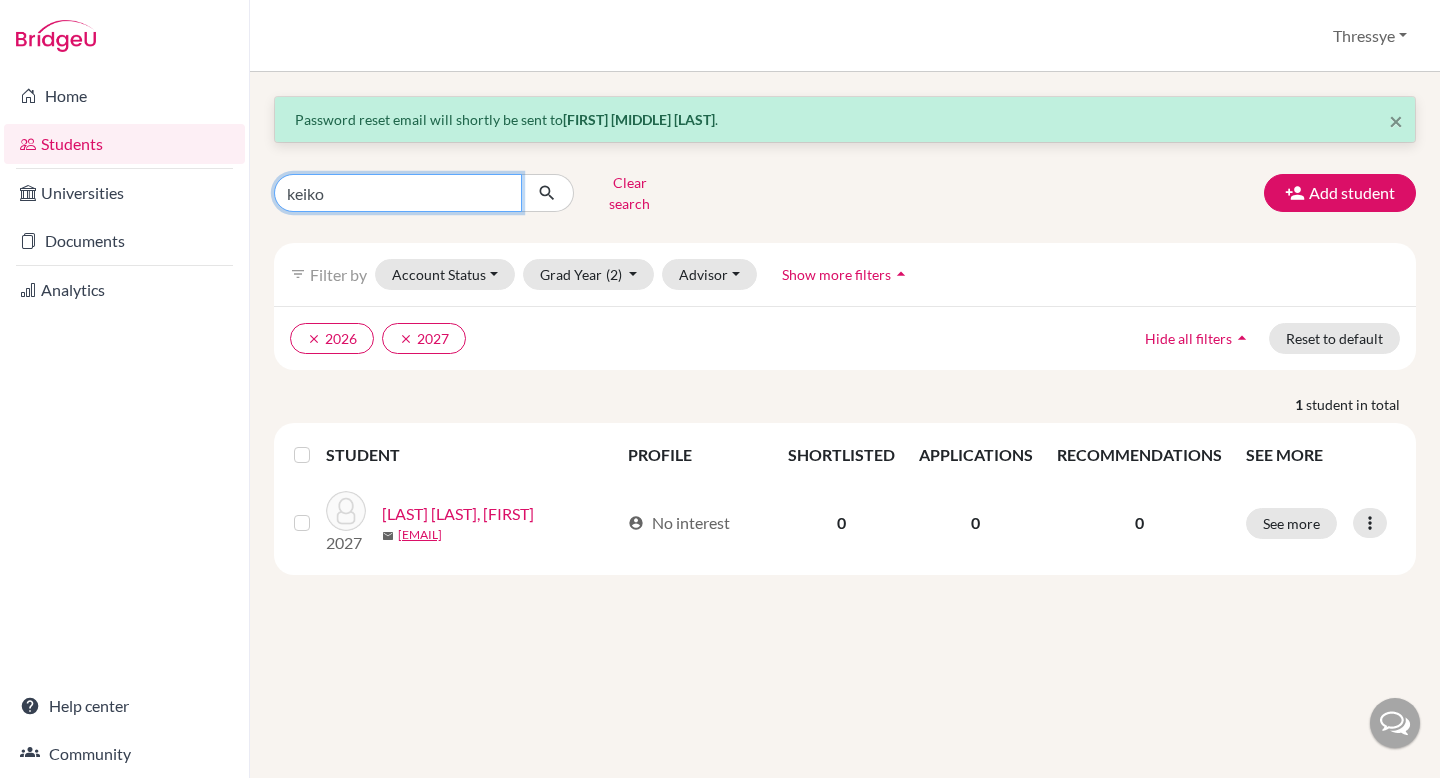 drag, startPoint x: 486, startPoint y: 187, endPoint x: 302, endPoint y: 192, distance: 184.06792 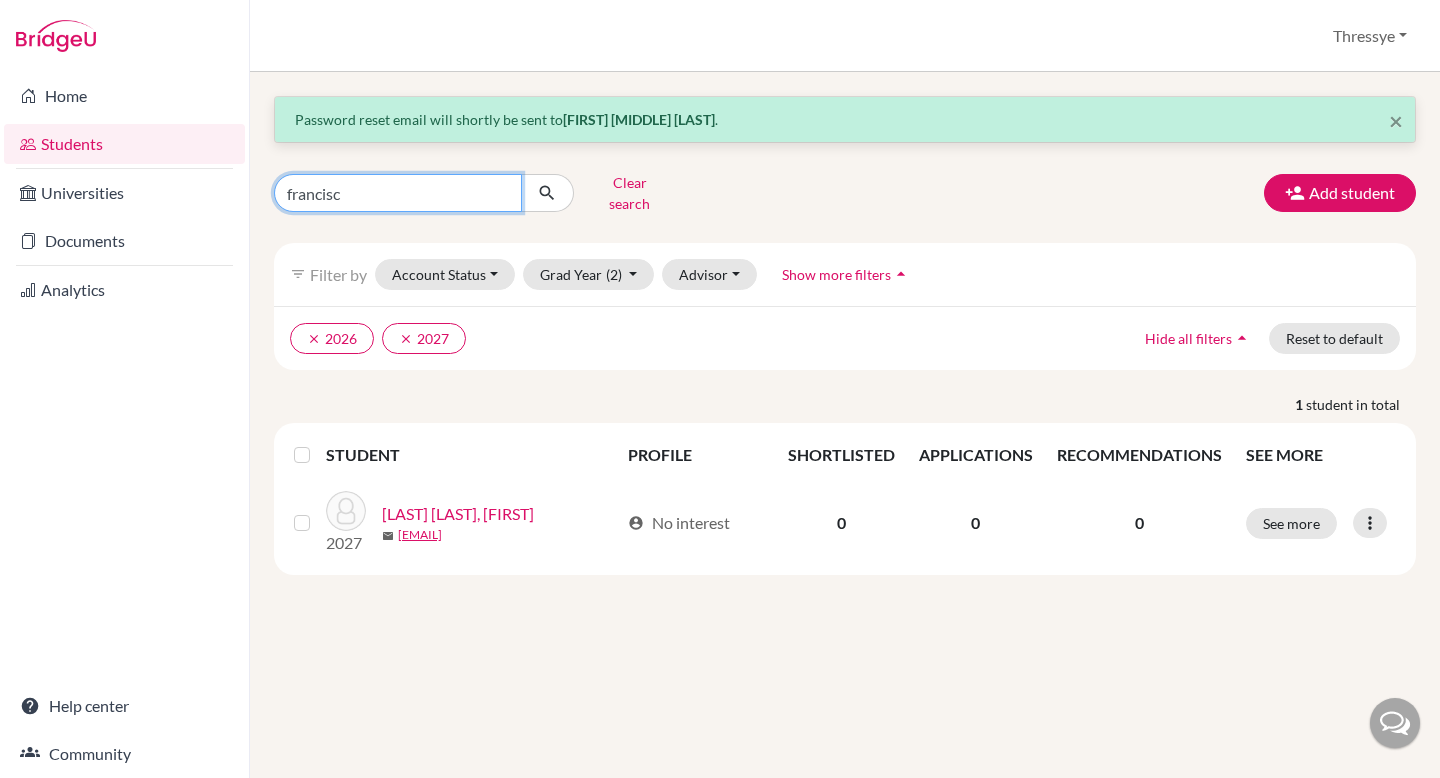 type on "francisco" 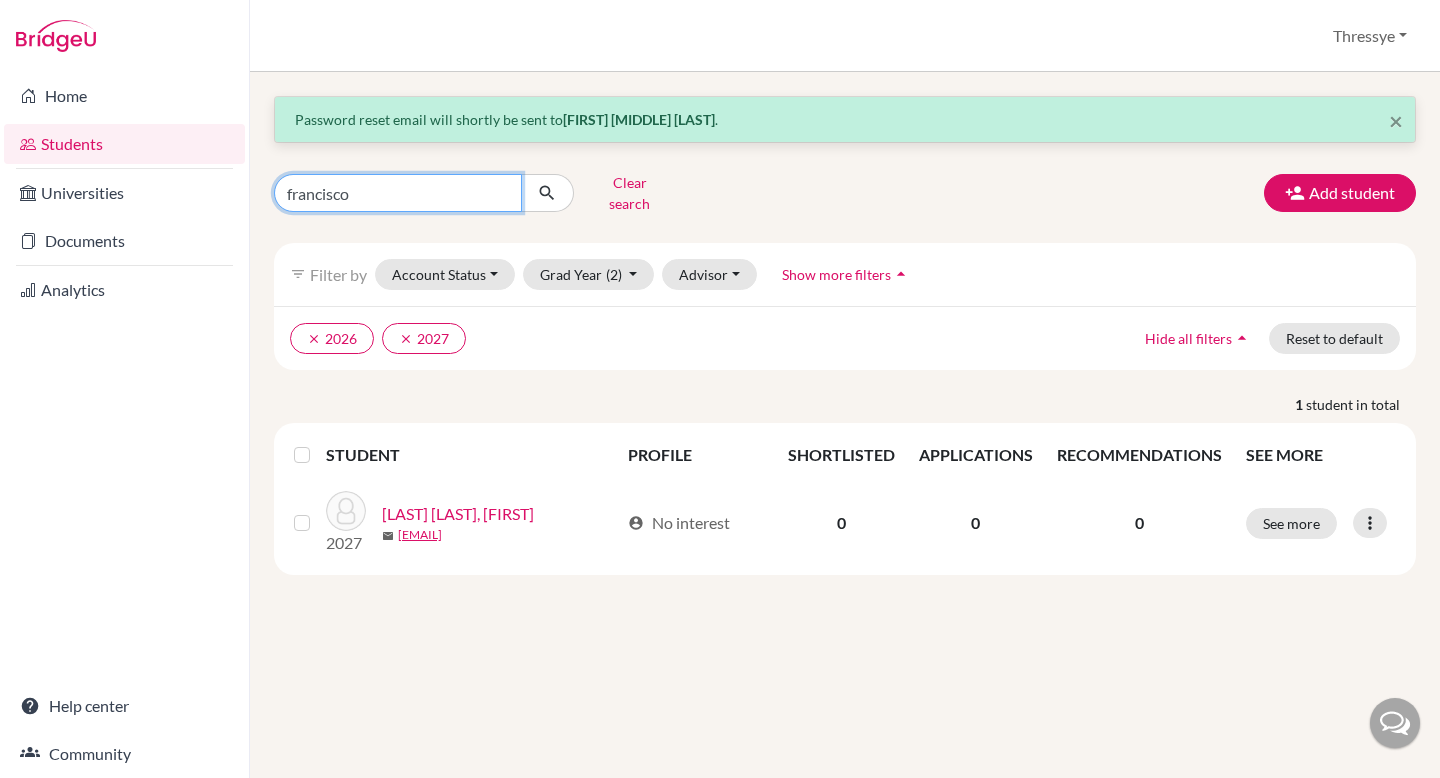 click at bounding box center [547, 193] 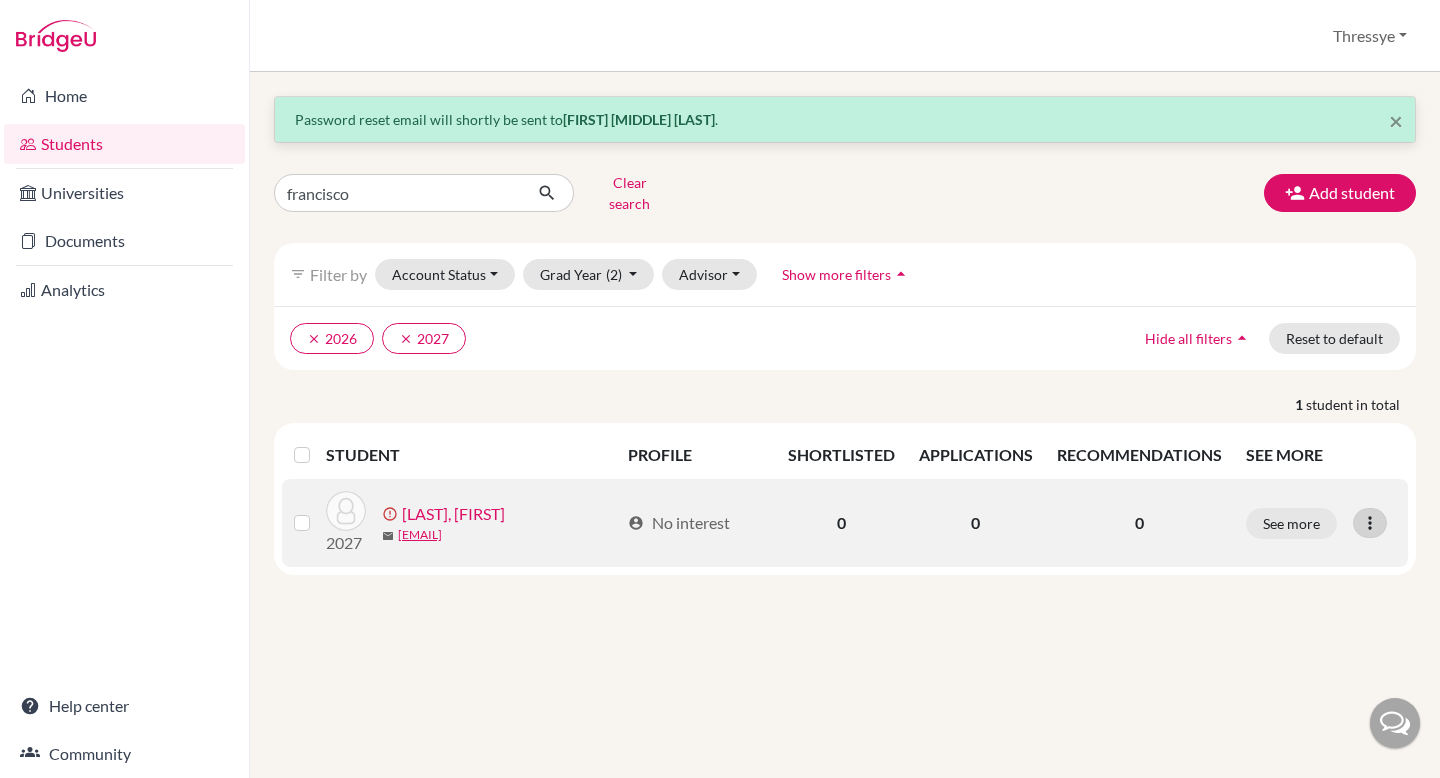 click at bounding box center [1370, 523] 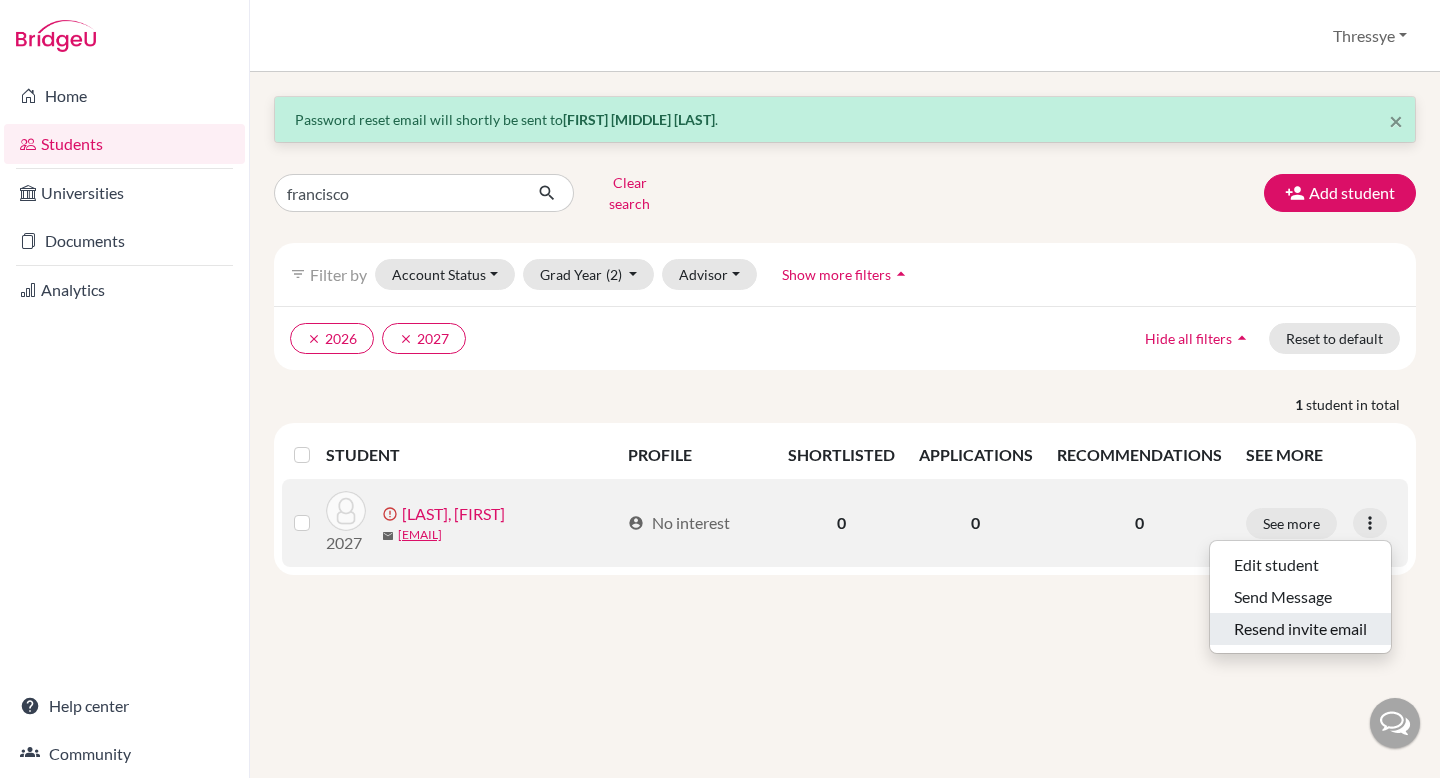 click on "Resend invite email" at bounding box center (1300, 629) 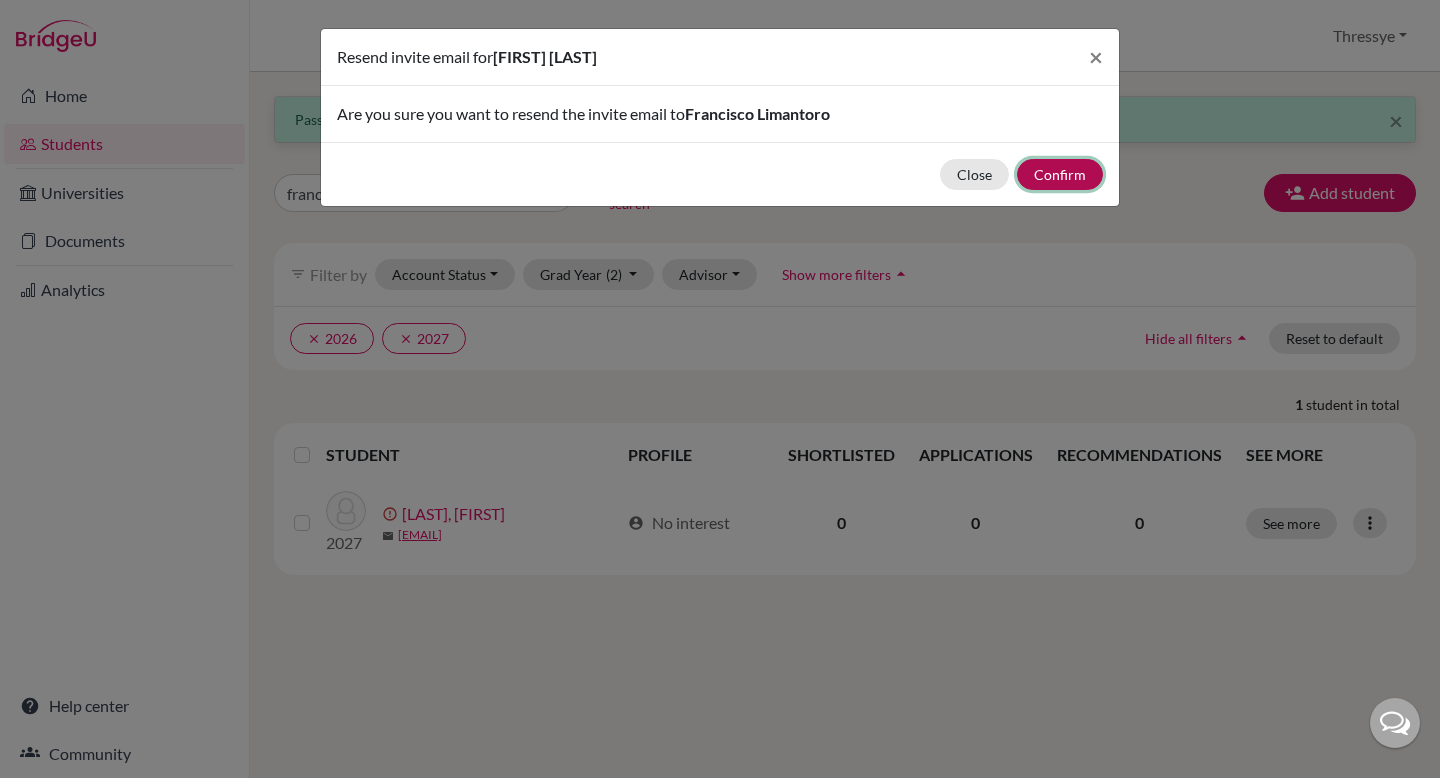 click on "Confirm" at bounding box center [1060, 174] 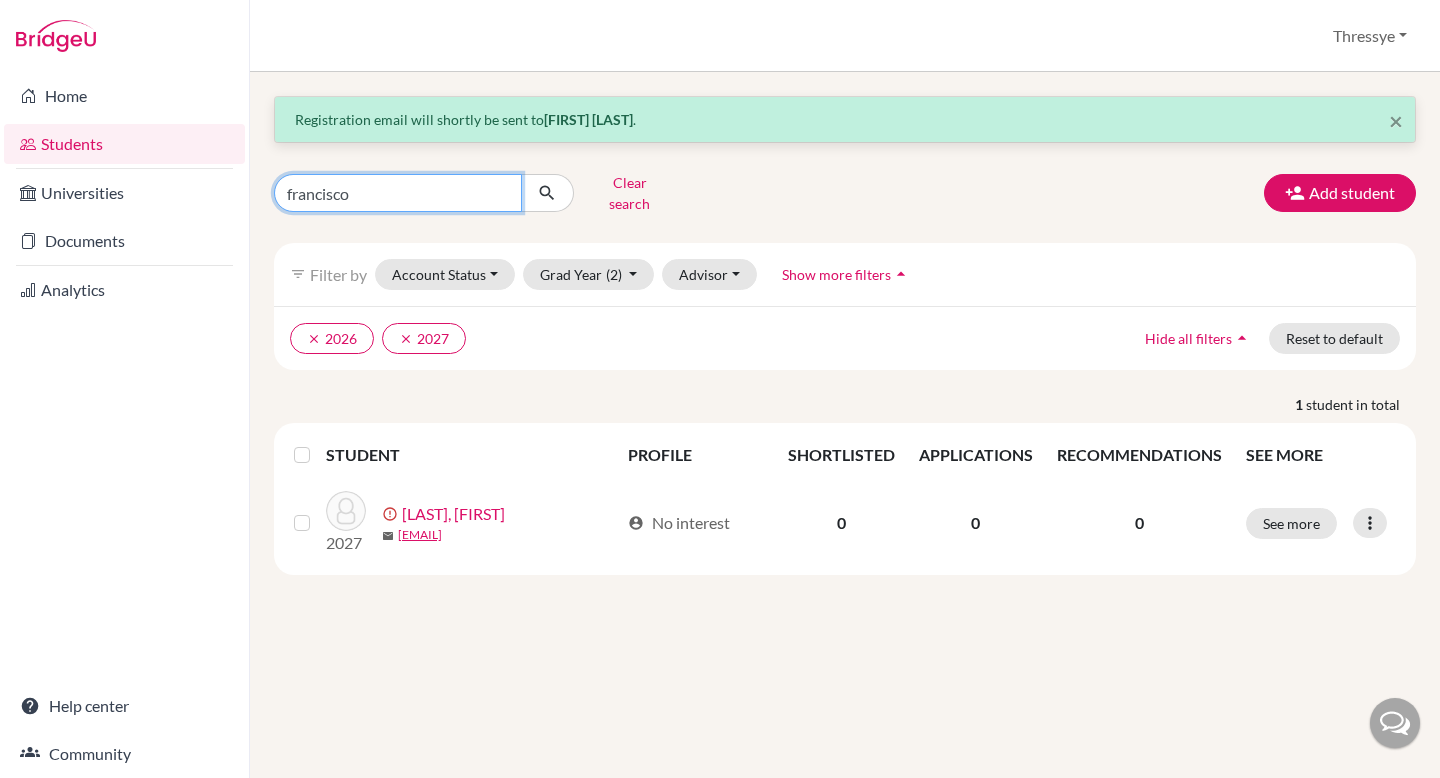 drag, startPoint x: 438, startPoint y: 188, endPoint x: 260, endPoint y: 174, distance: 178.54971 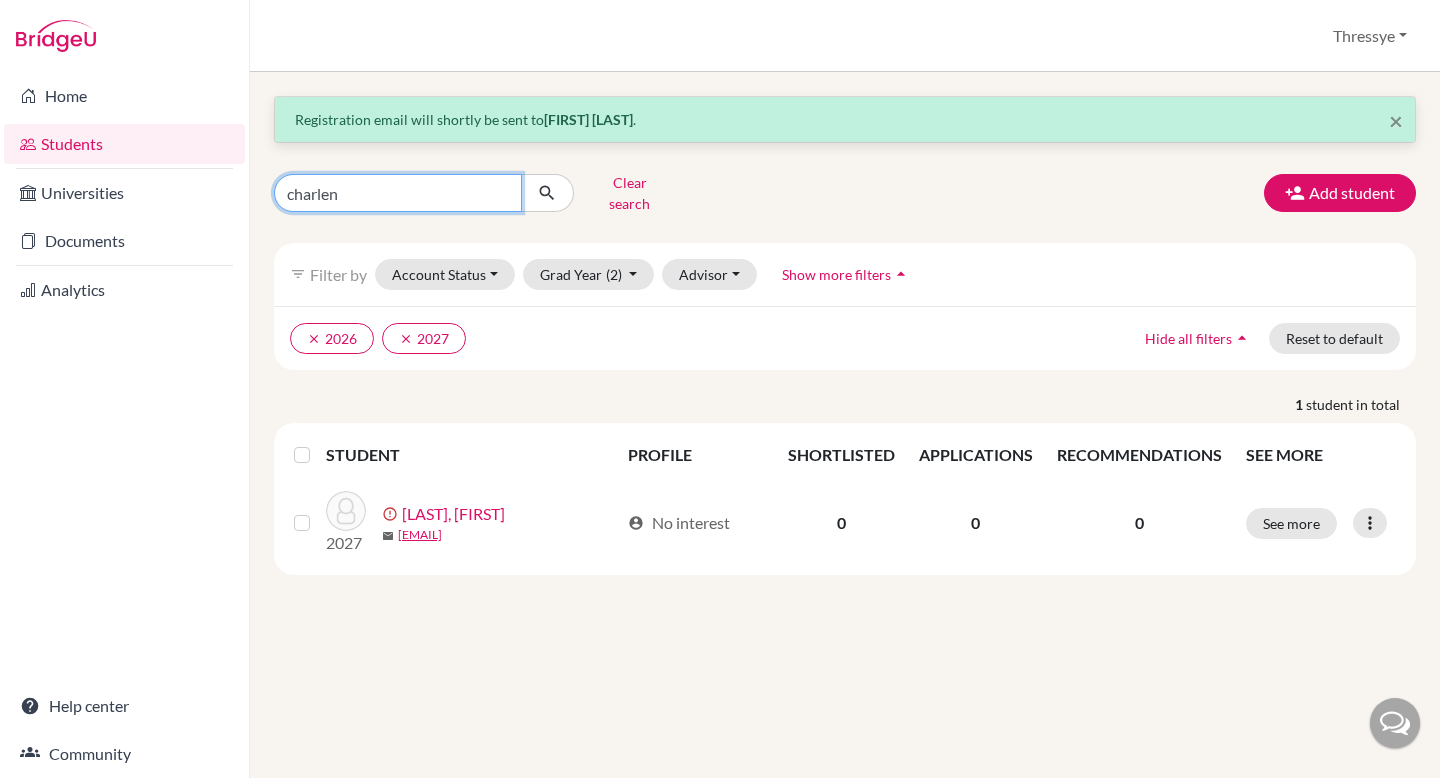 type on "charlene" 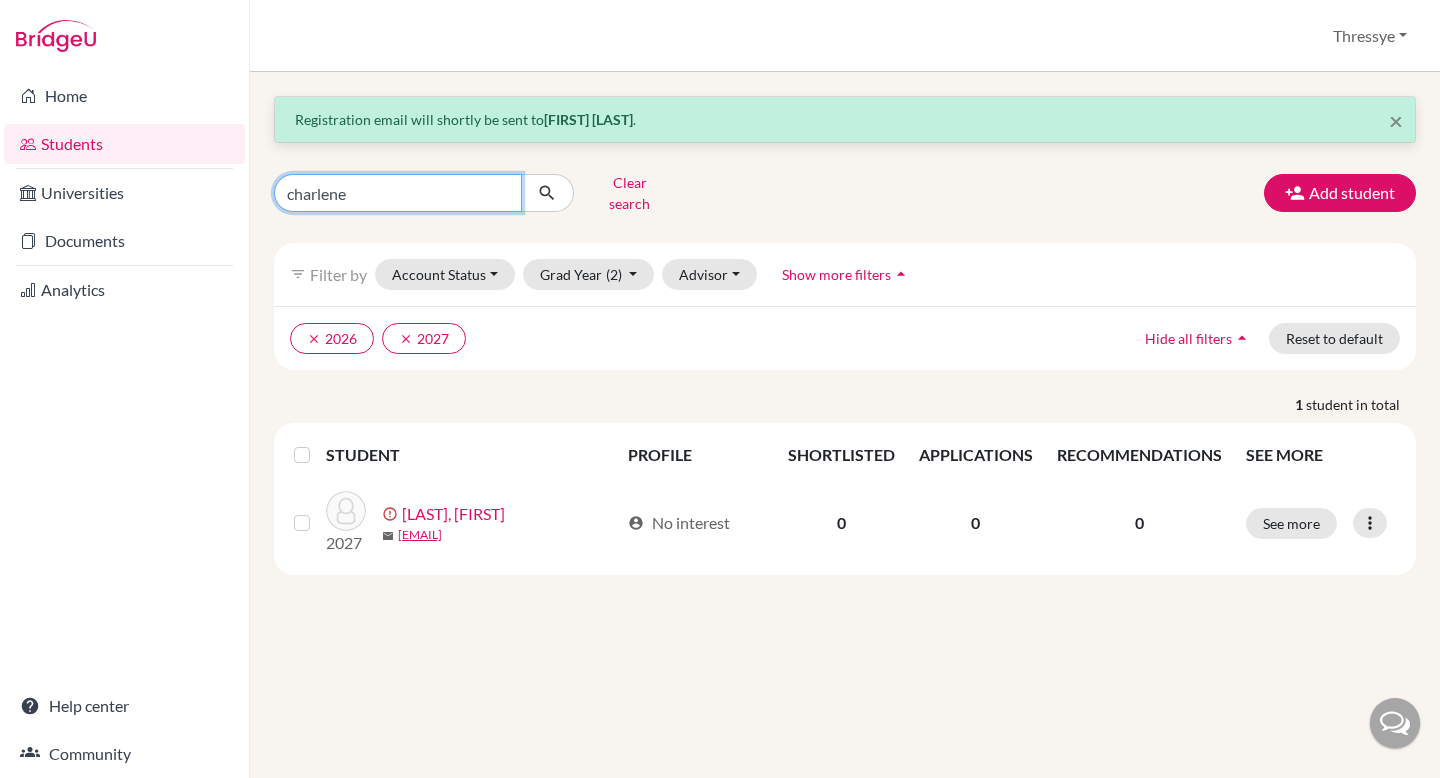 click at bounding box center [547, 193] 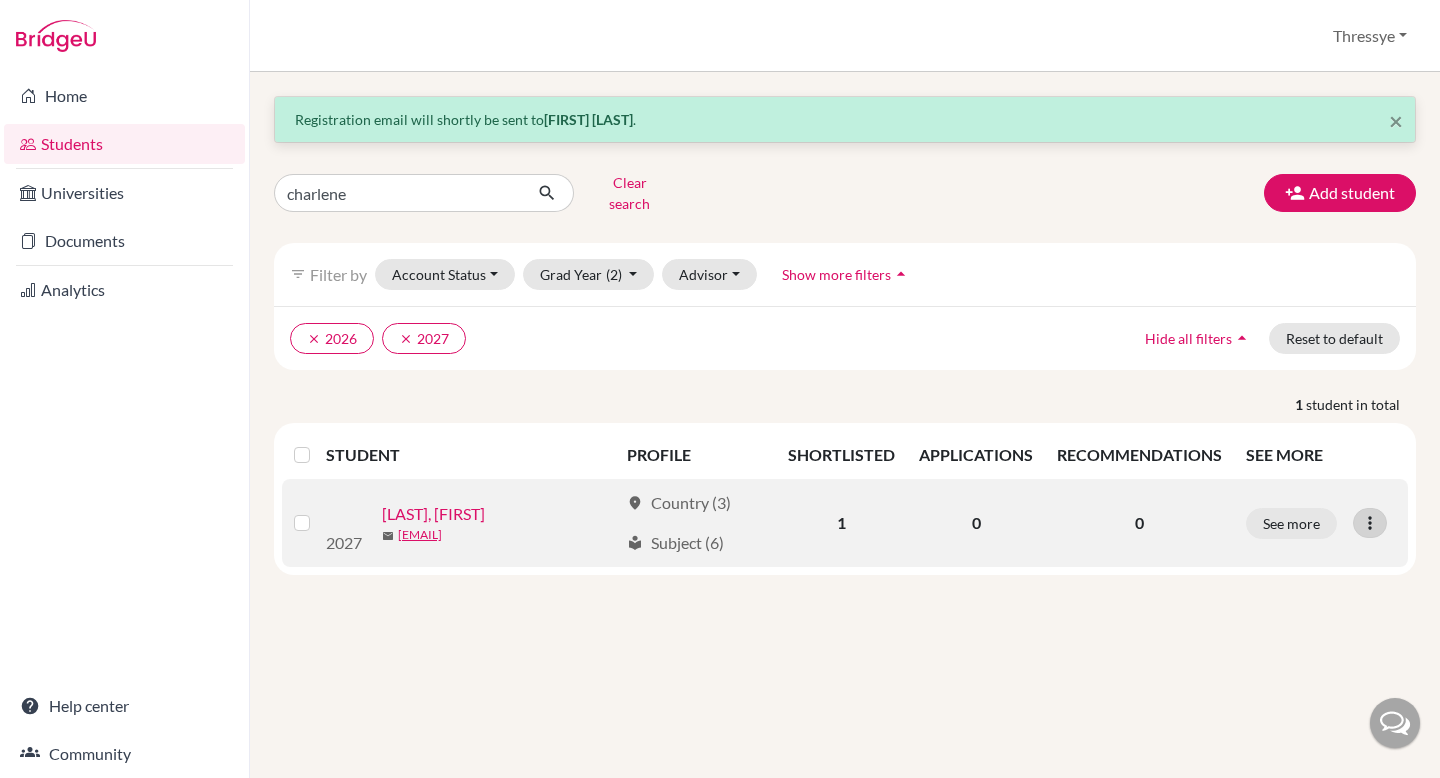 click at bounding box center [1370, 523] 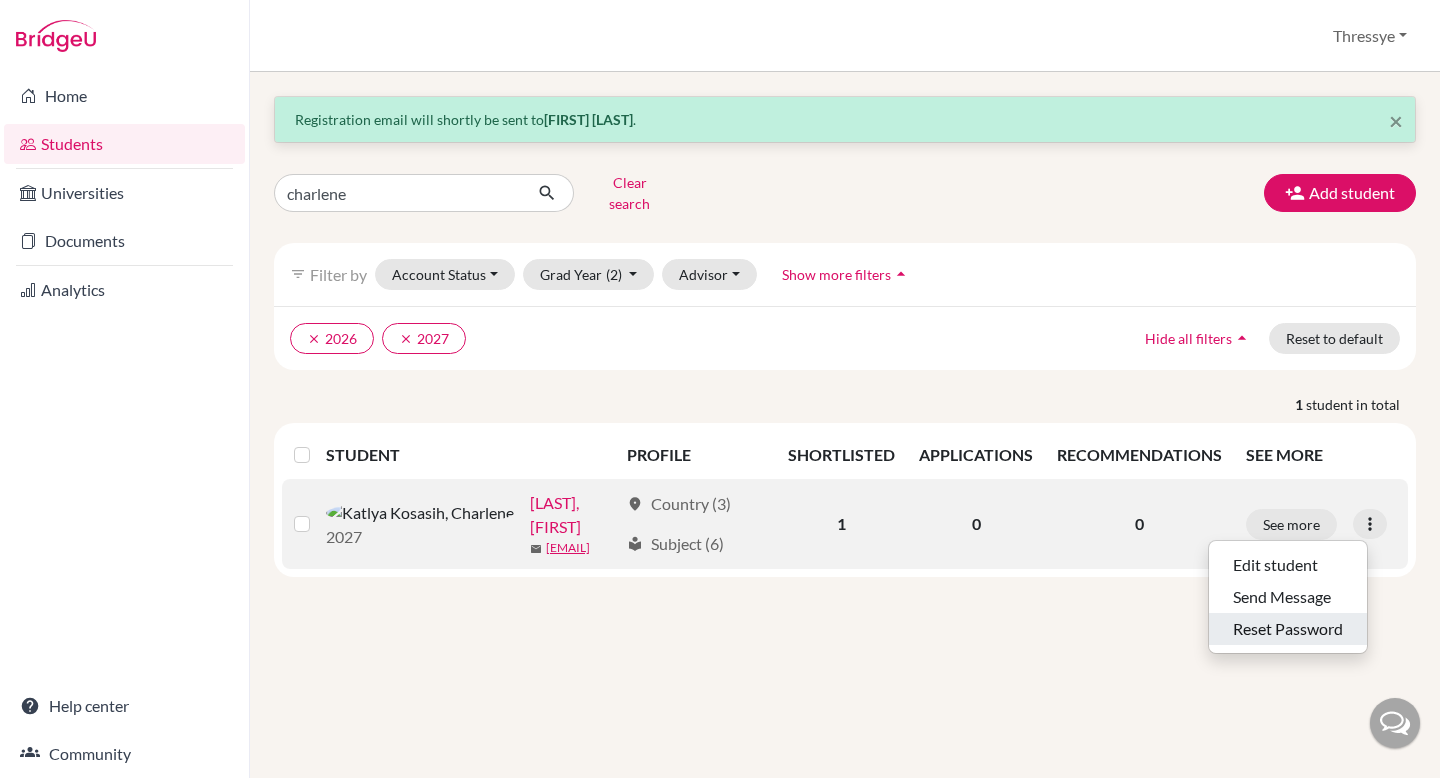 click on "Reset Password" at bounding box center (1288, 629) 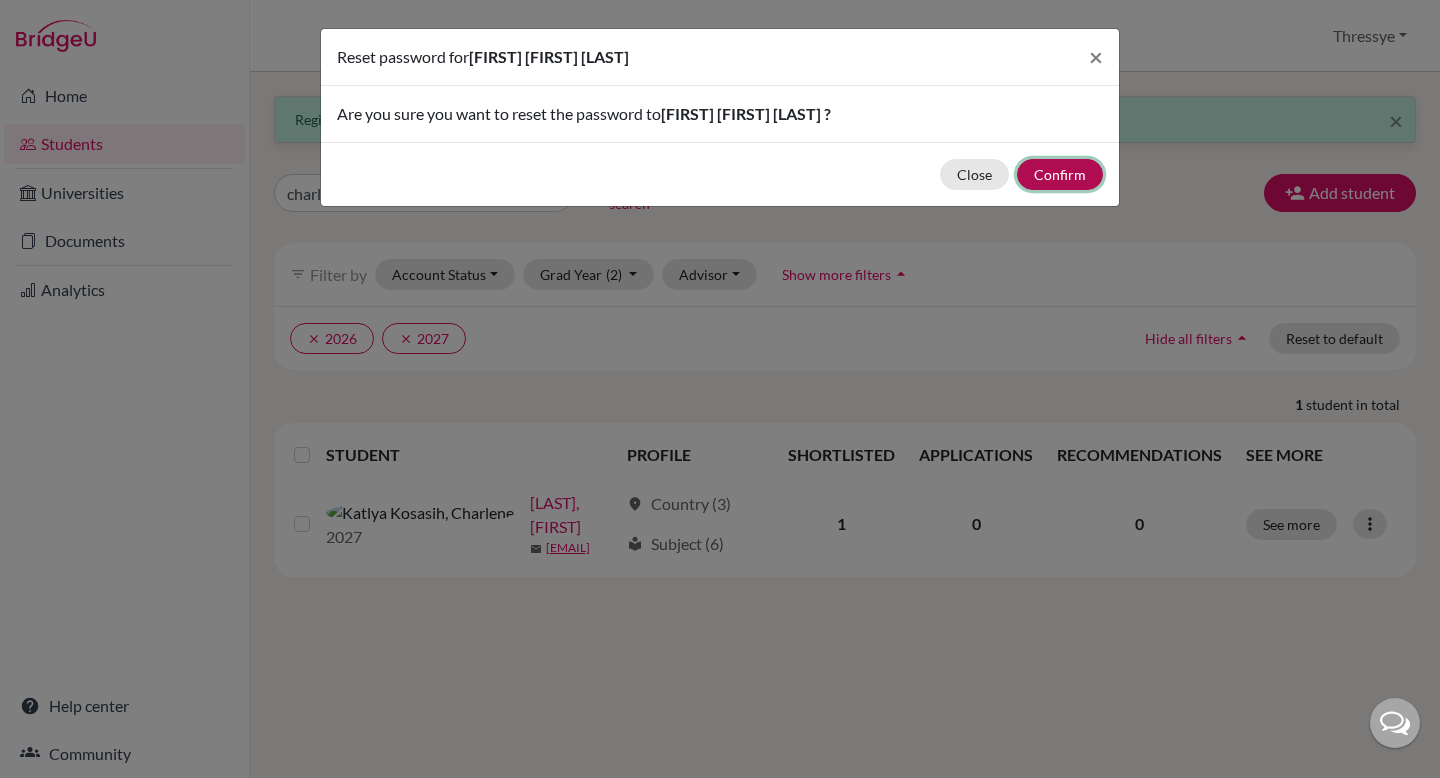 click on "Confirm" at bounding box center [1060, 174] 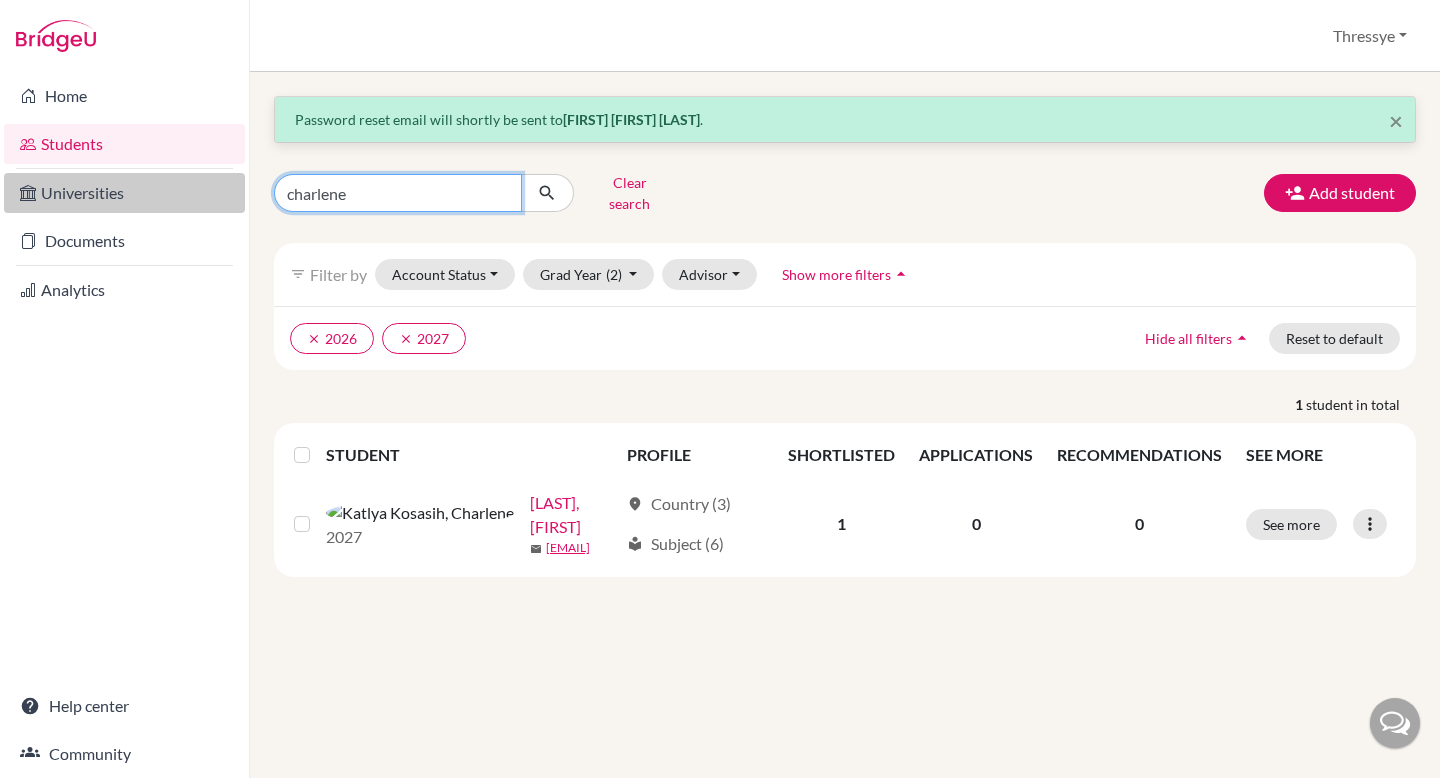 drag, startPoint x: 481, startPoint y: 185, endPoint x: 165, endPoint y: 182, distance: 316.01425 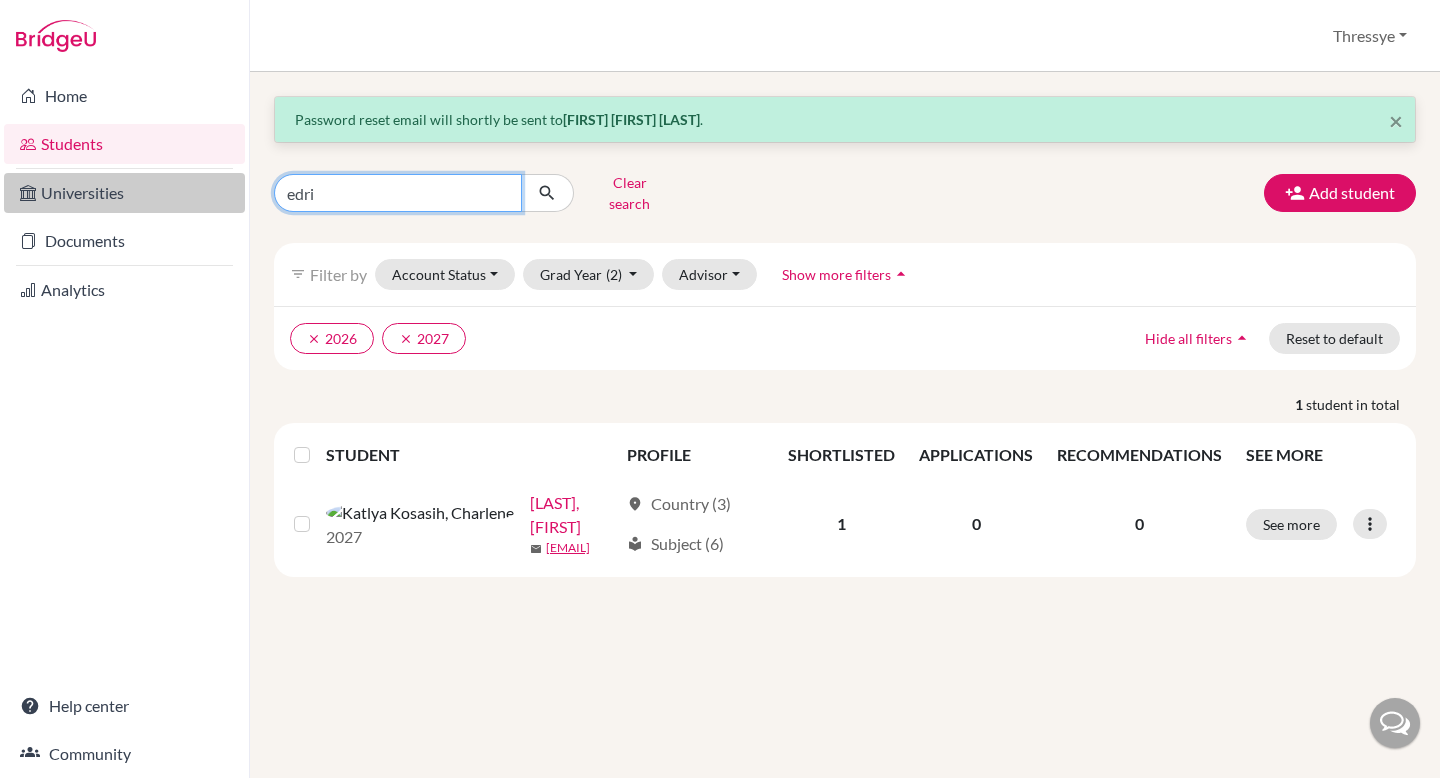 type on "edric" 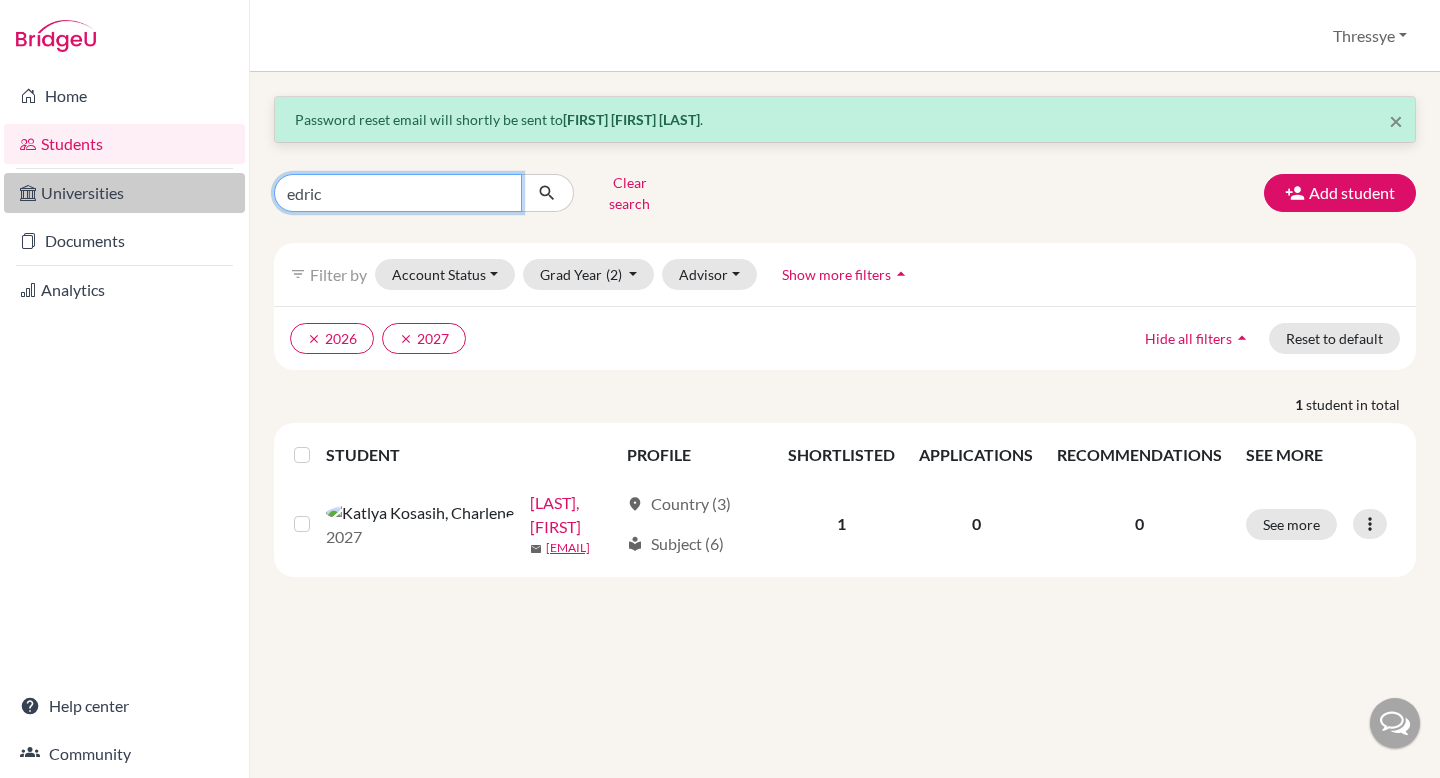 click at bounding box center [547, 193] 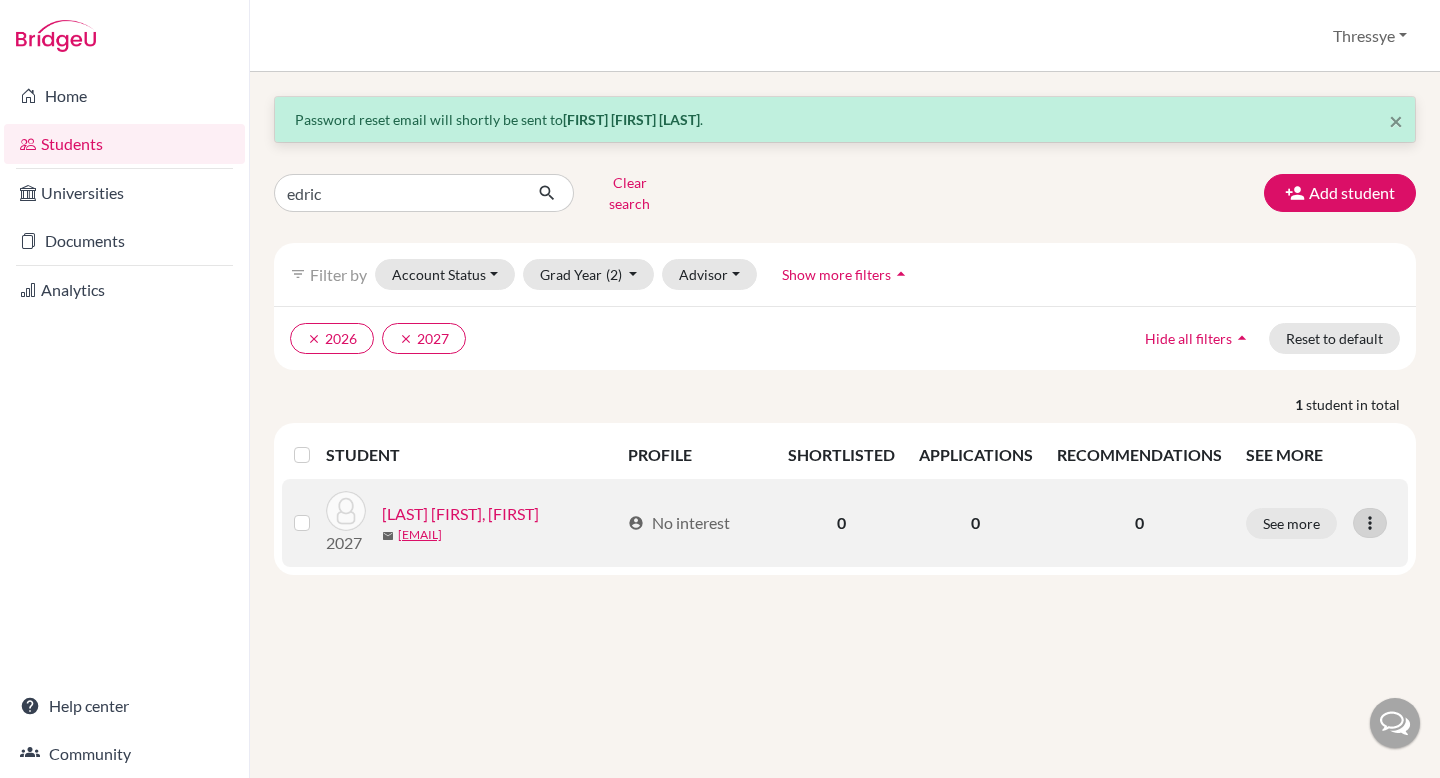 click at bounding box center (1370, 523) 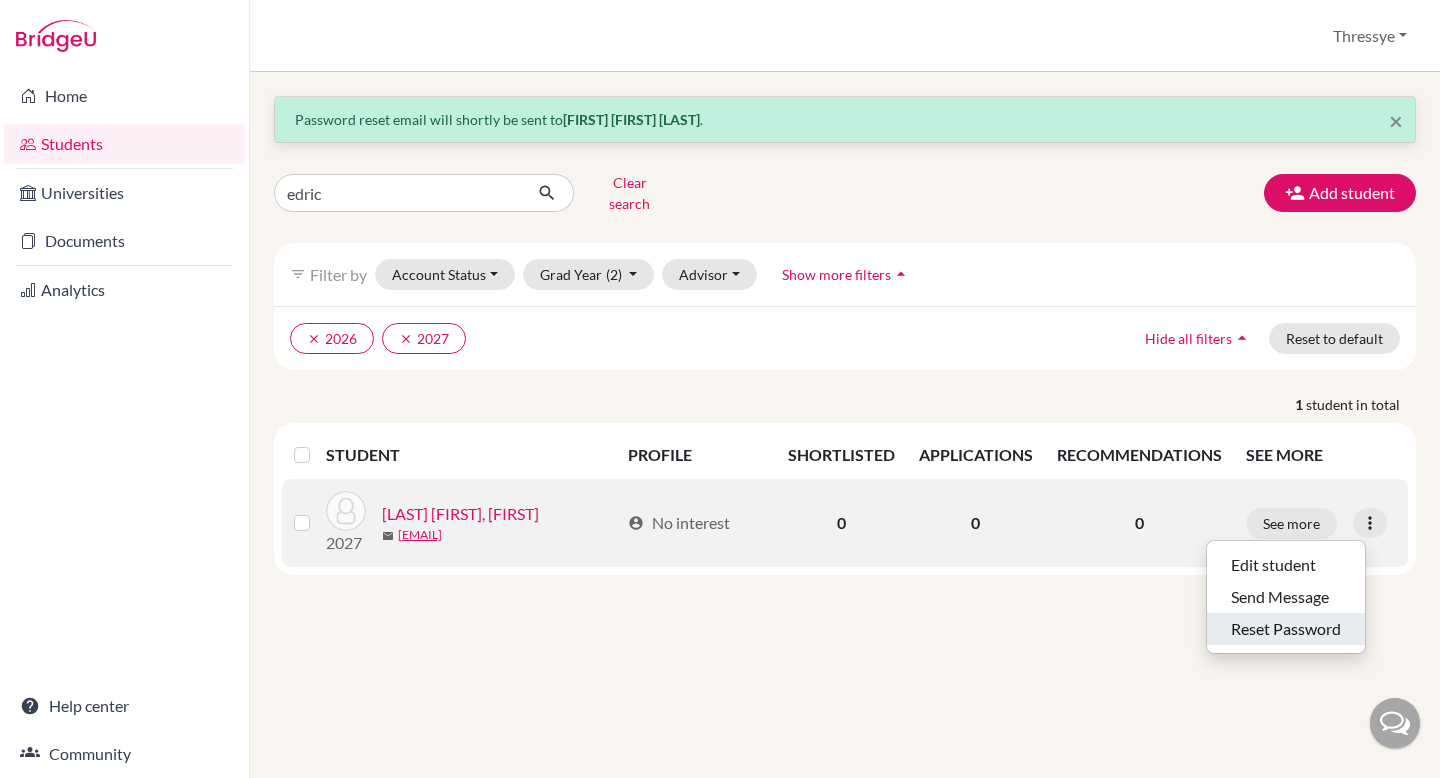 click on "Reset Password" at bounding box center [1286, 629] 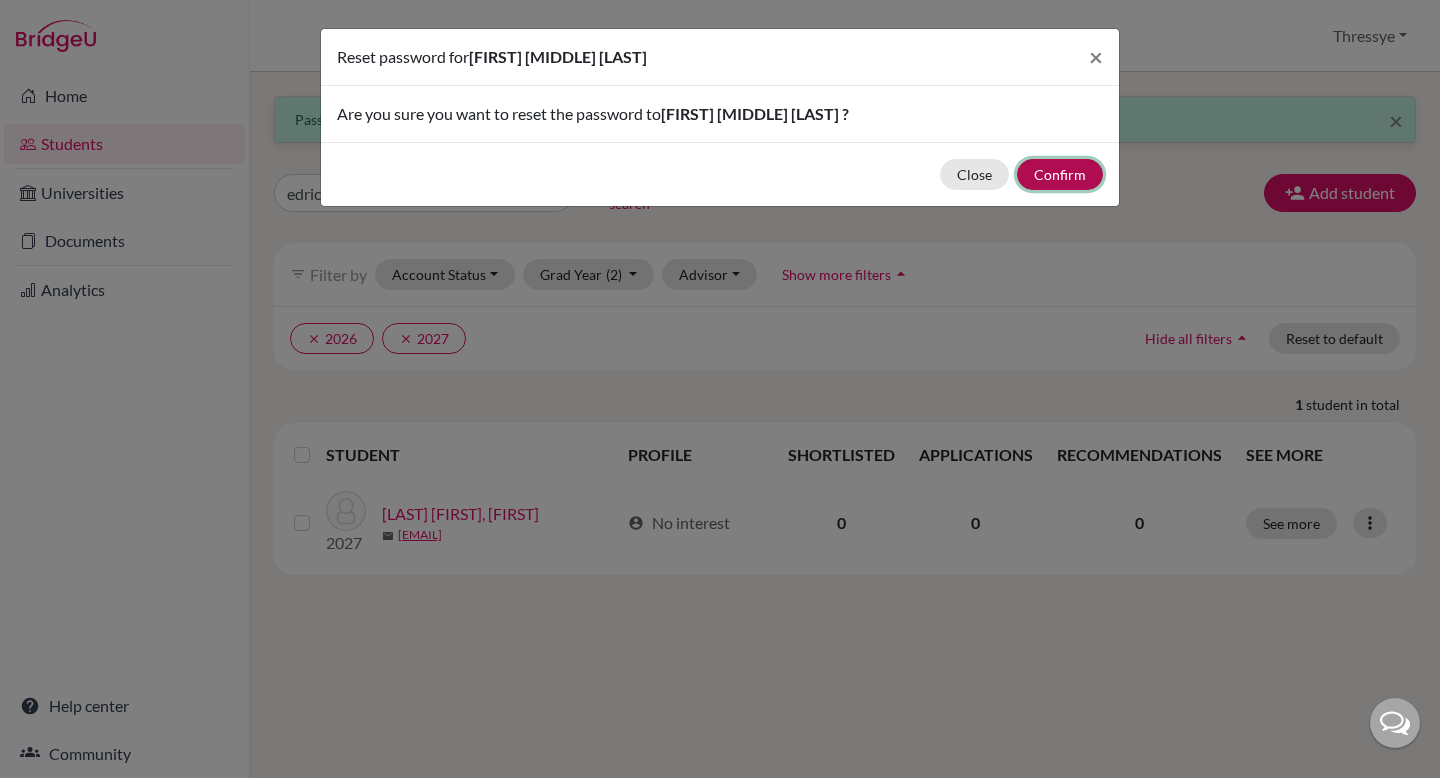 click on "Confirm" at bounding box center (1060, 174) 